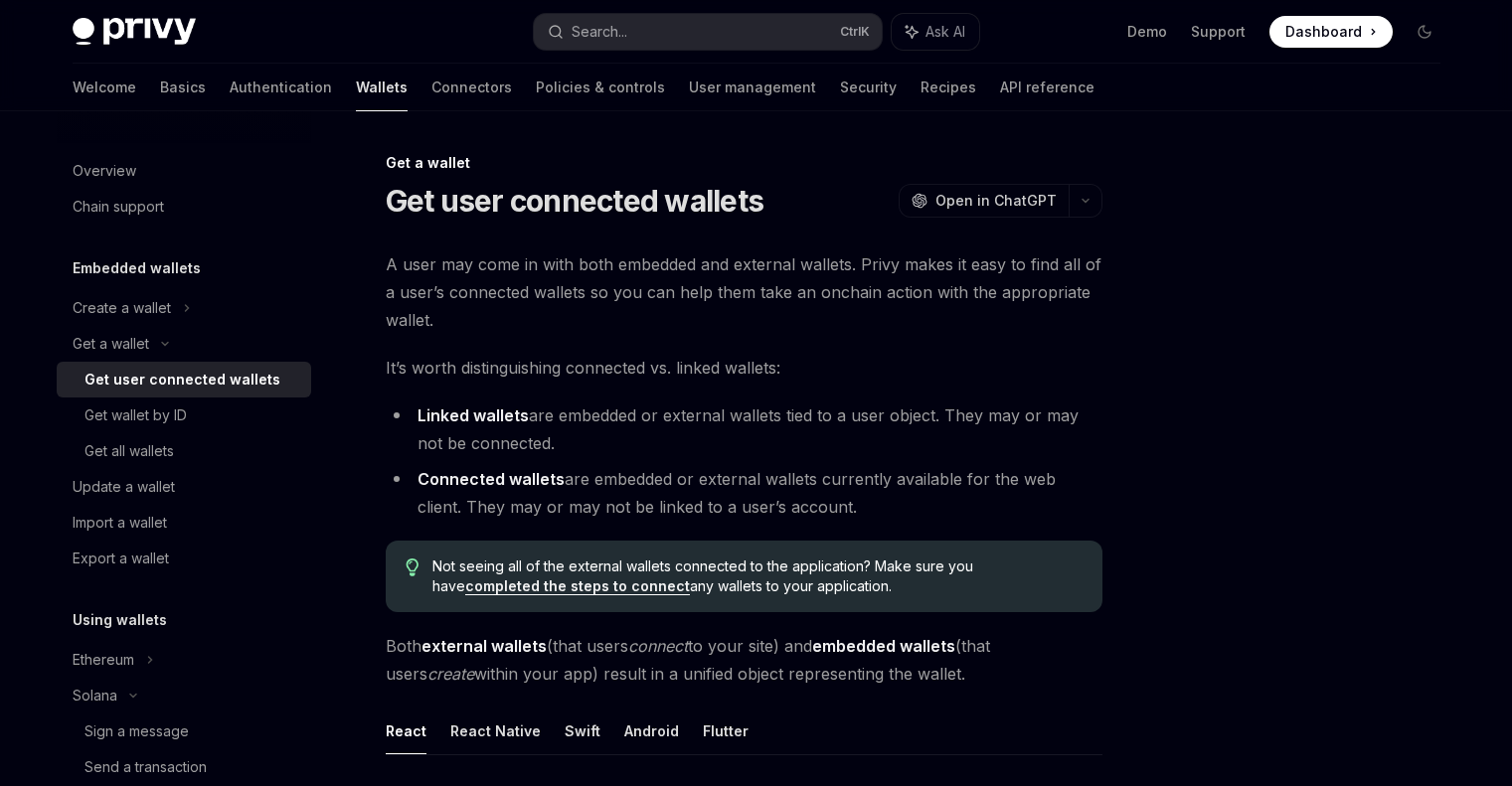 scroll, scrollTop: 994, scrollLeft: 0, axis: vertical 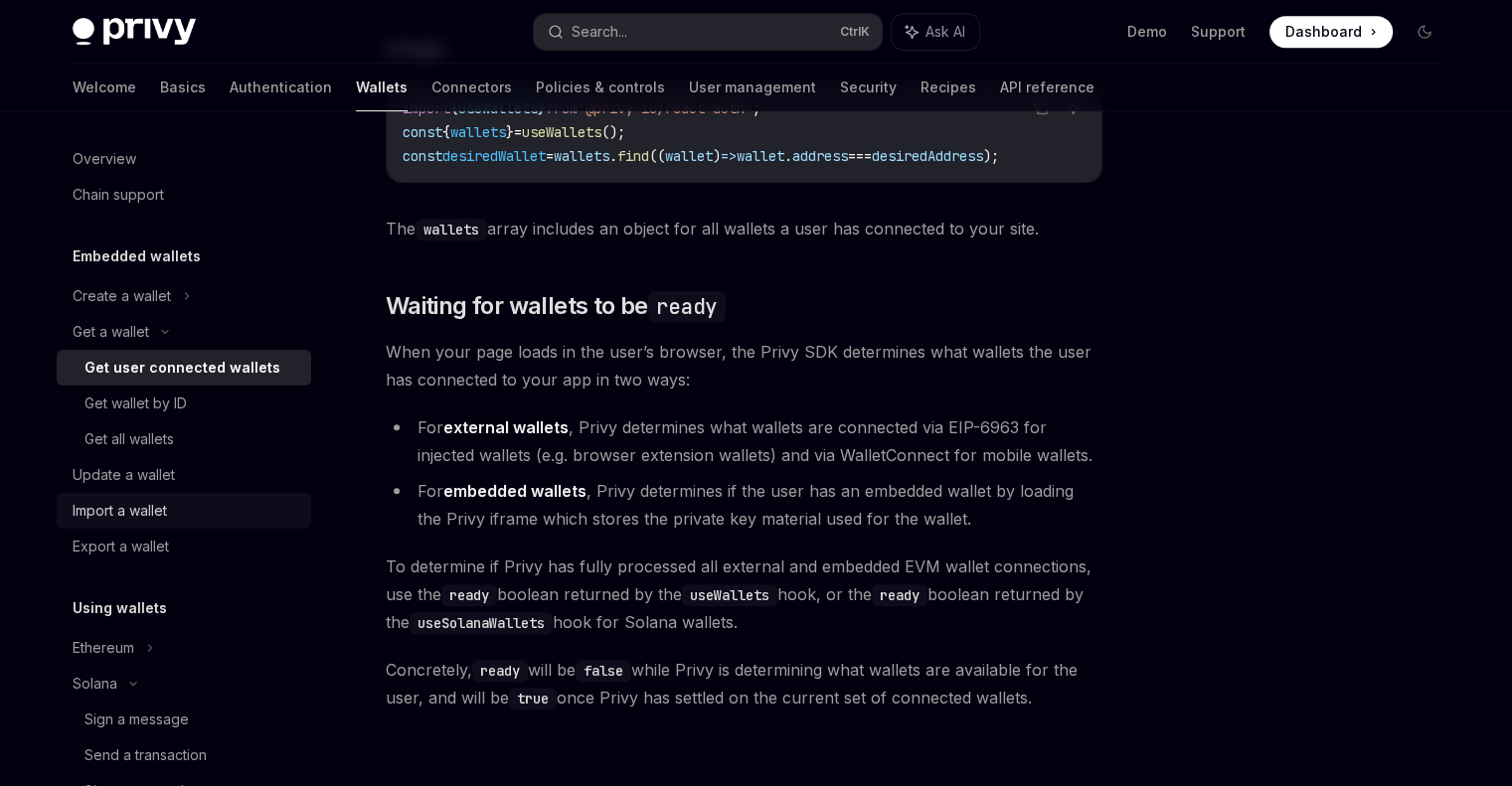 click on "Import a wallet" at bounding box center (184, 511) 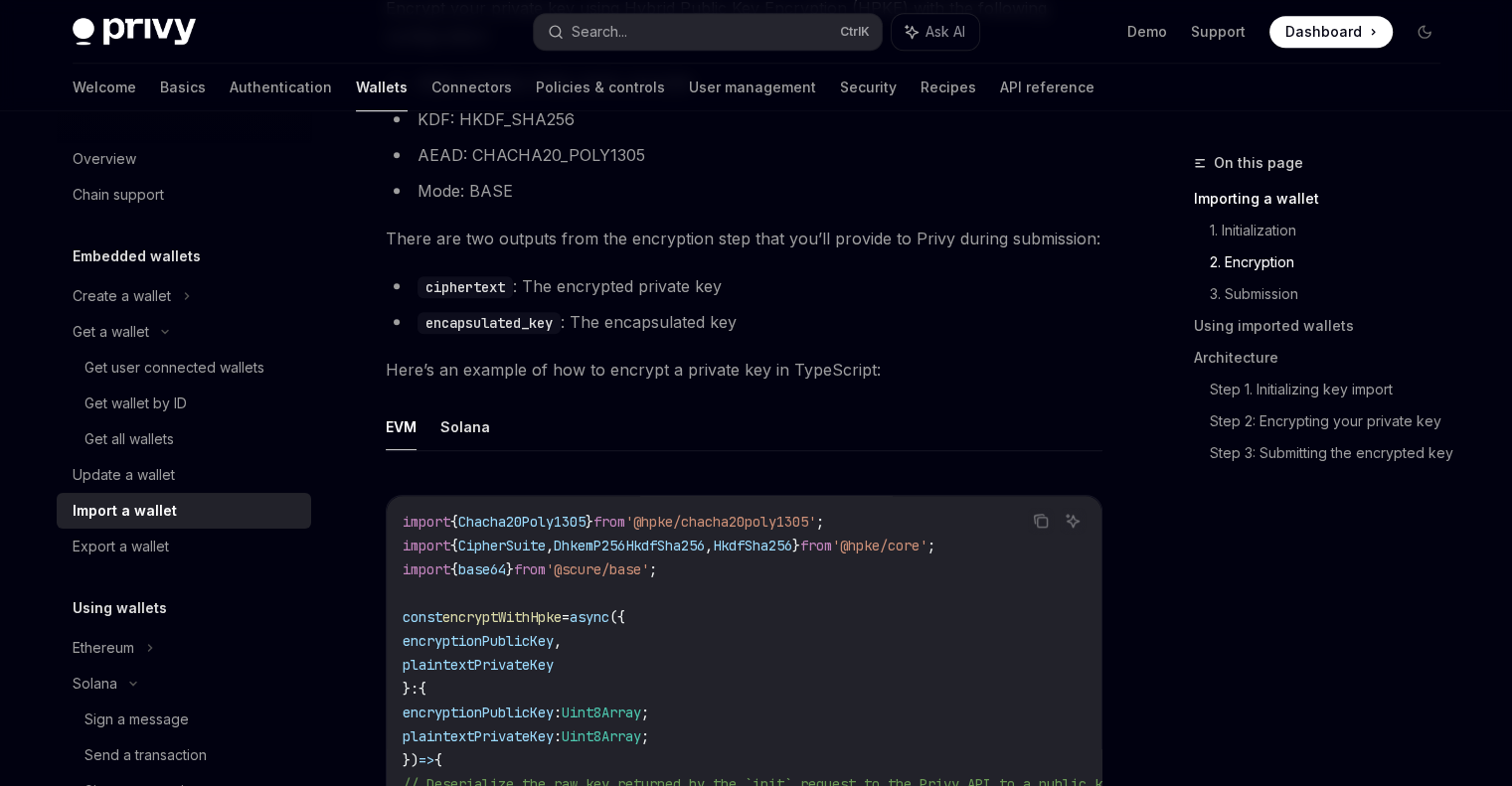 scroll, scrollTop: 1394, scrollLeft: 0, axis: vertical 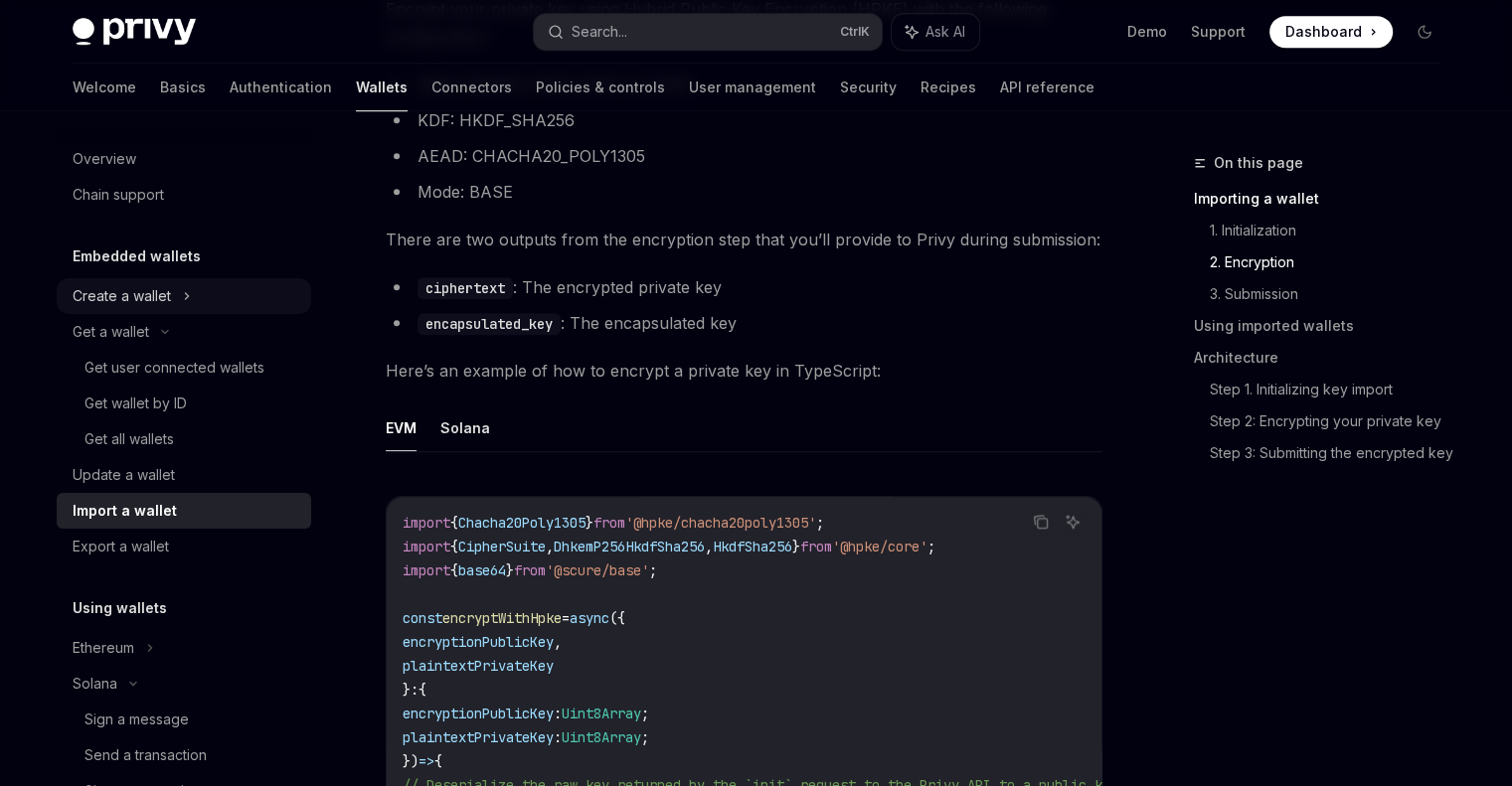 click on "Create a wallet" at bounding box center [121, 296] 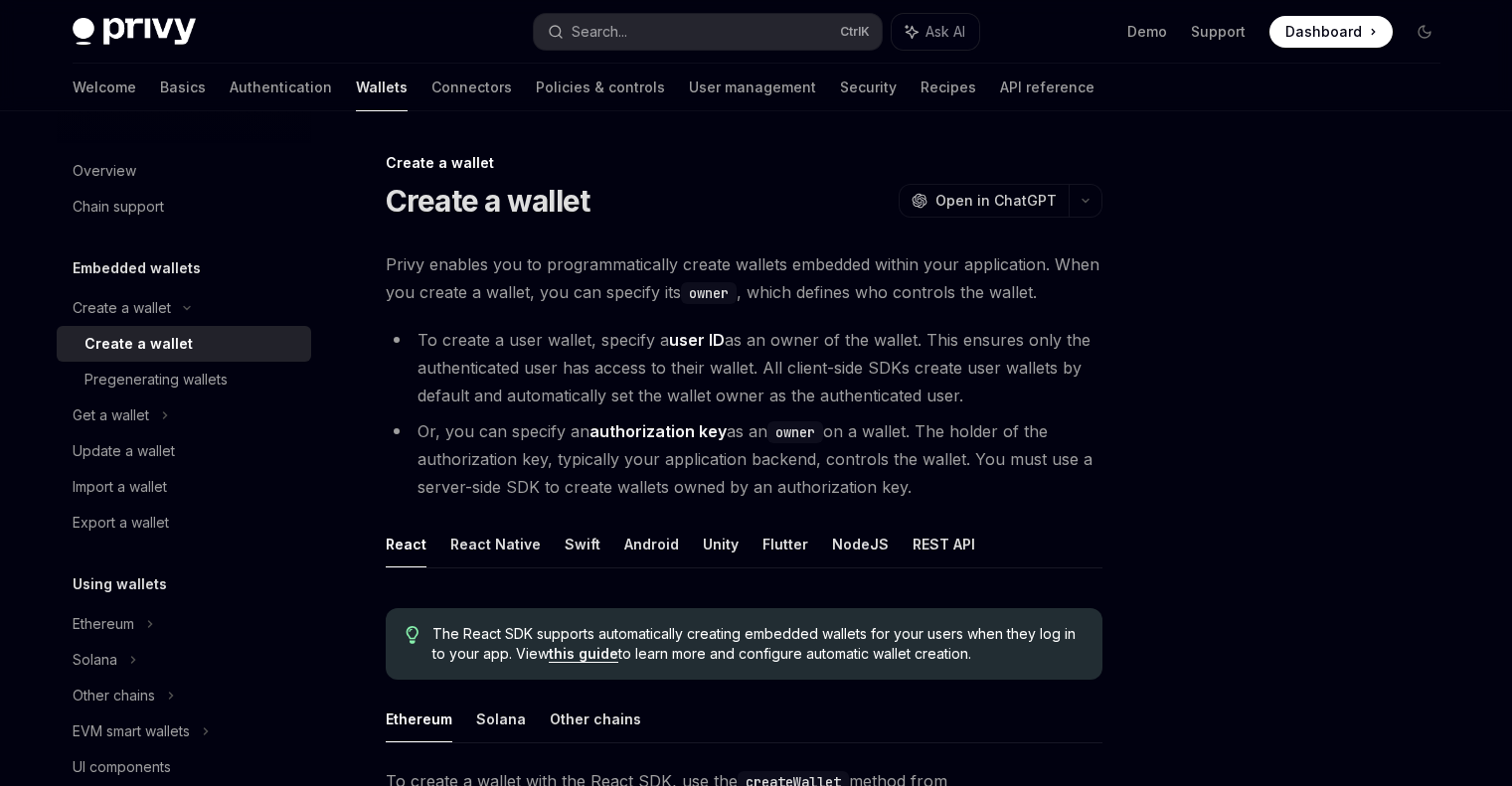 scroll, scrollTop: 0, scrollLeft: 0, axis: both 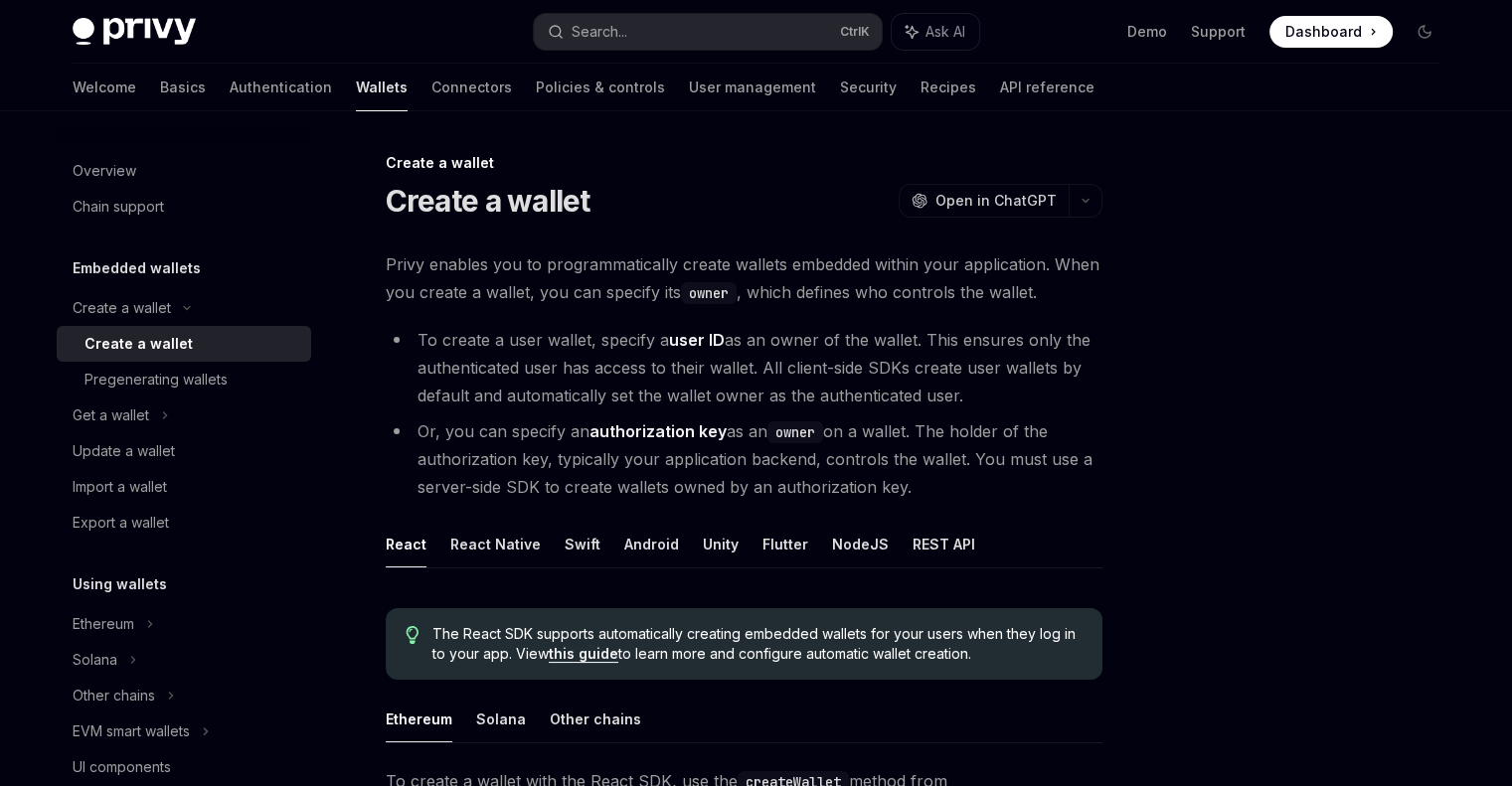 click on "Create a wallet" at bounding box center [138, 344] 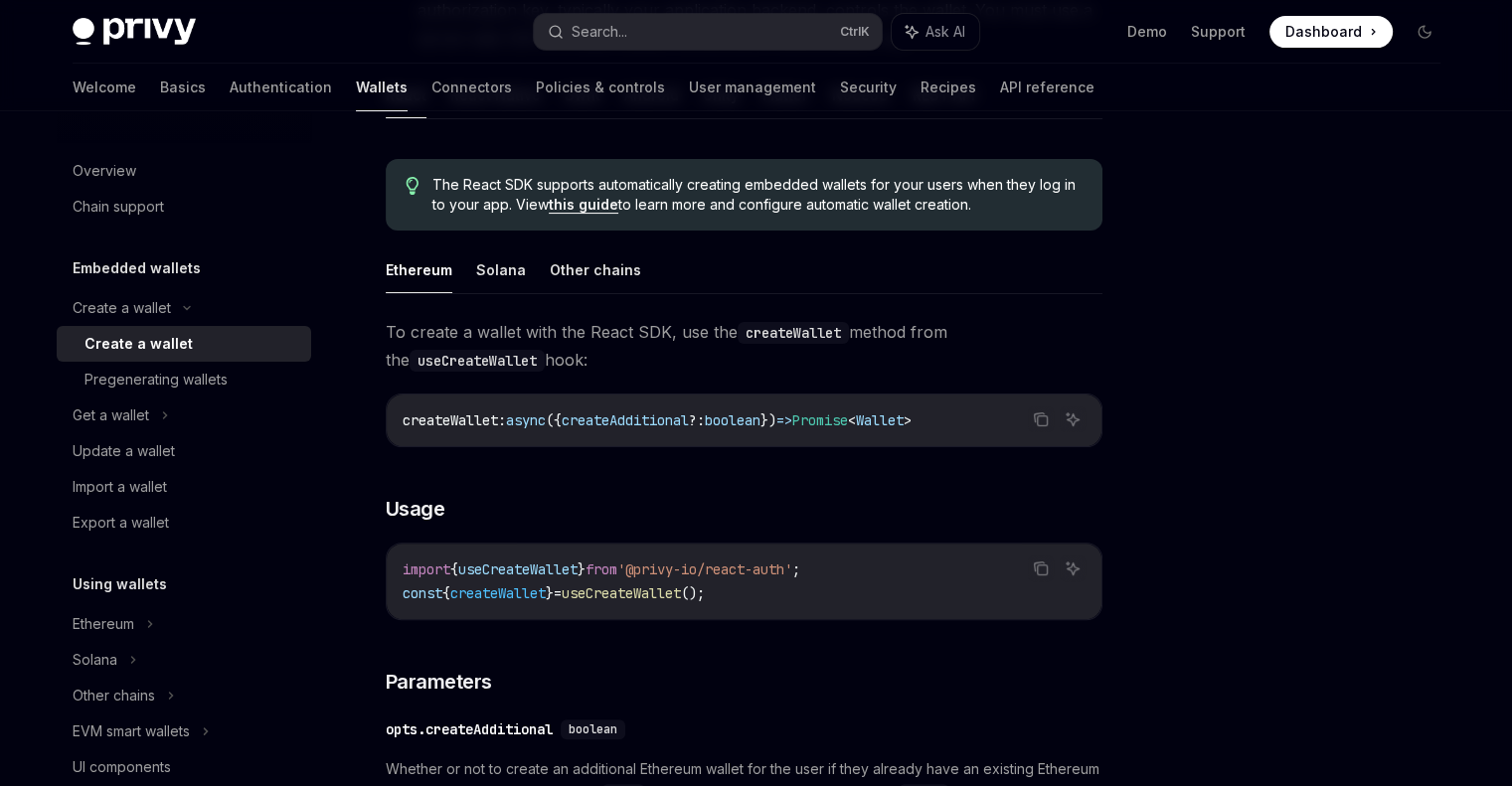 scroll, scrollTop: 501, scrollLeft: 0, axis: vertical 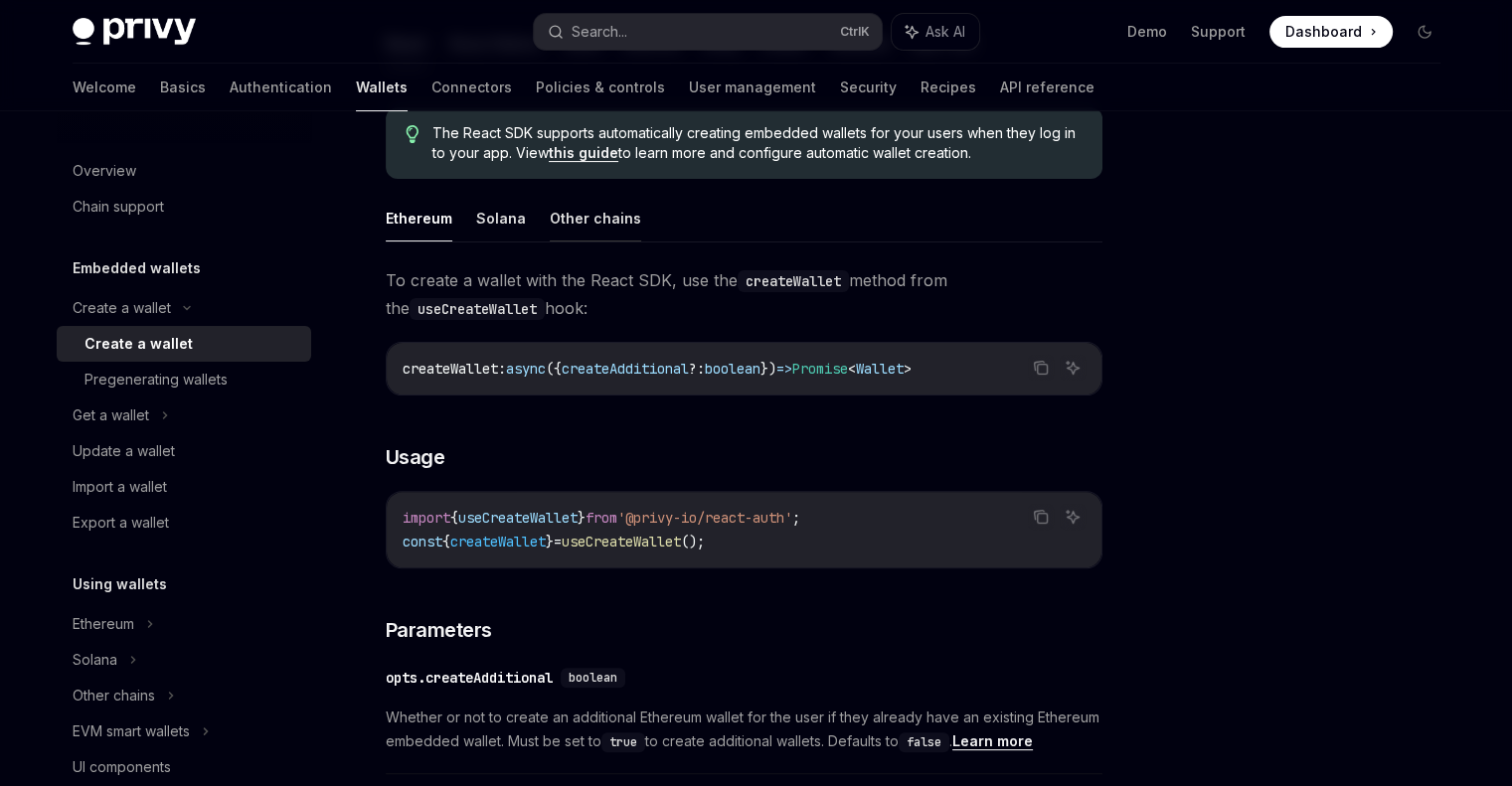 click on "Other chains" at bounding box center (595, 218) 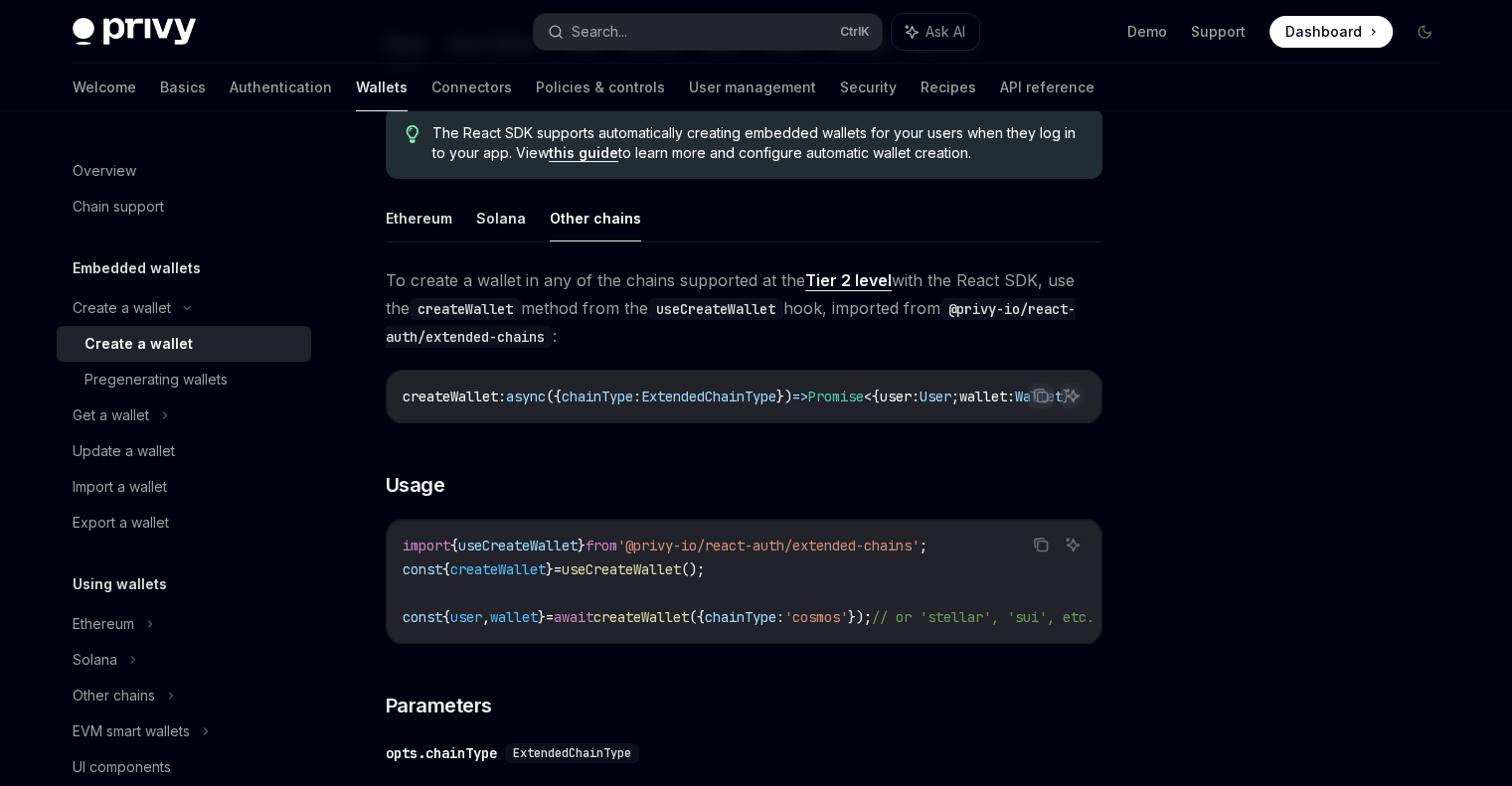 click on "Tier 2 level" at bounding box center (848, 280) 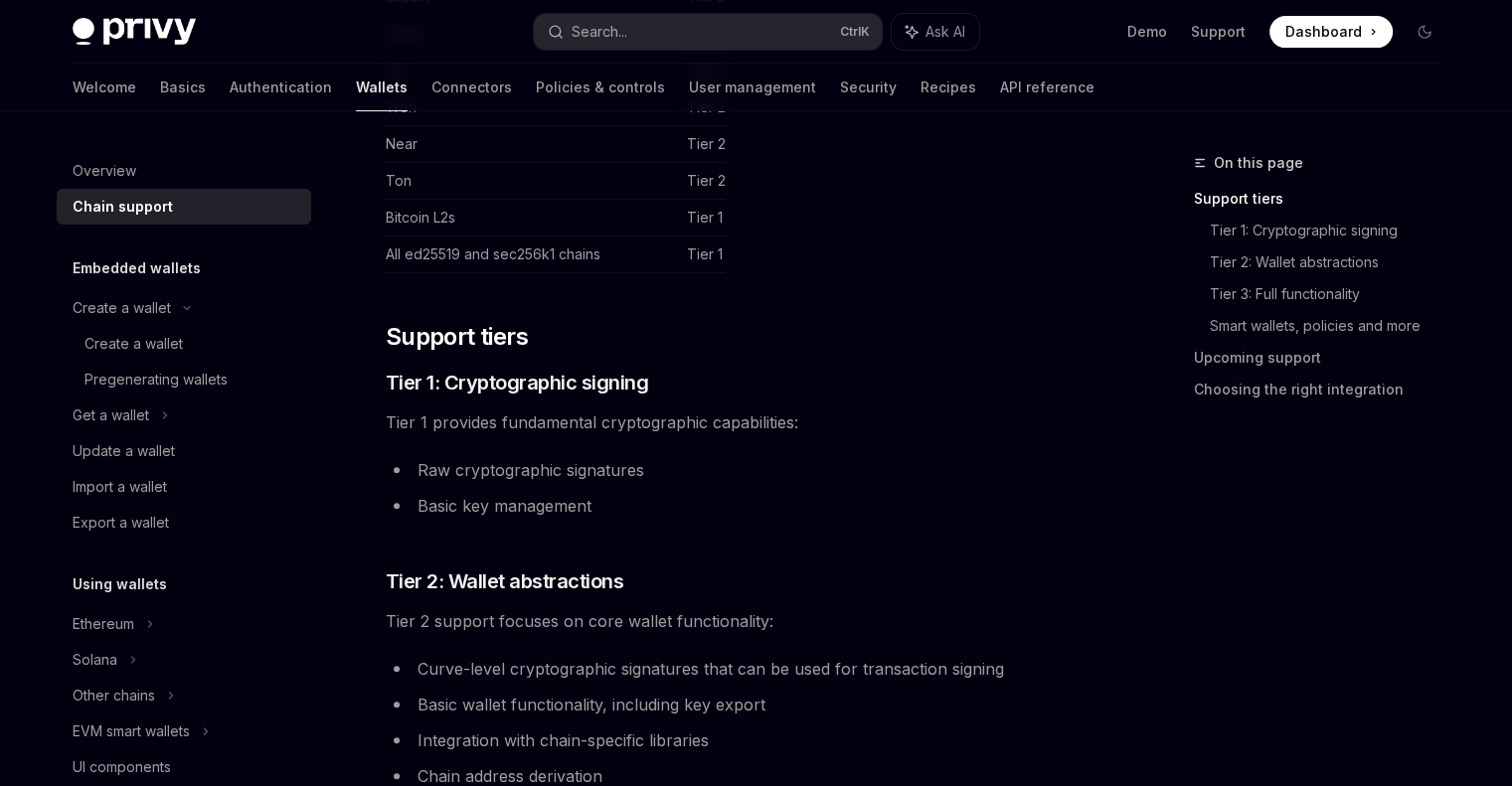 scroll, scrollTop: 604, scrollLeft: 0, axis: vertical 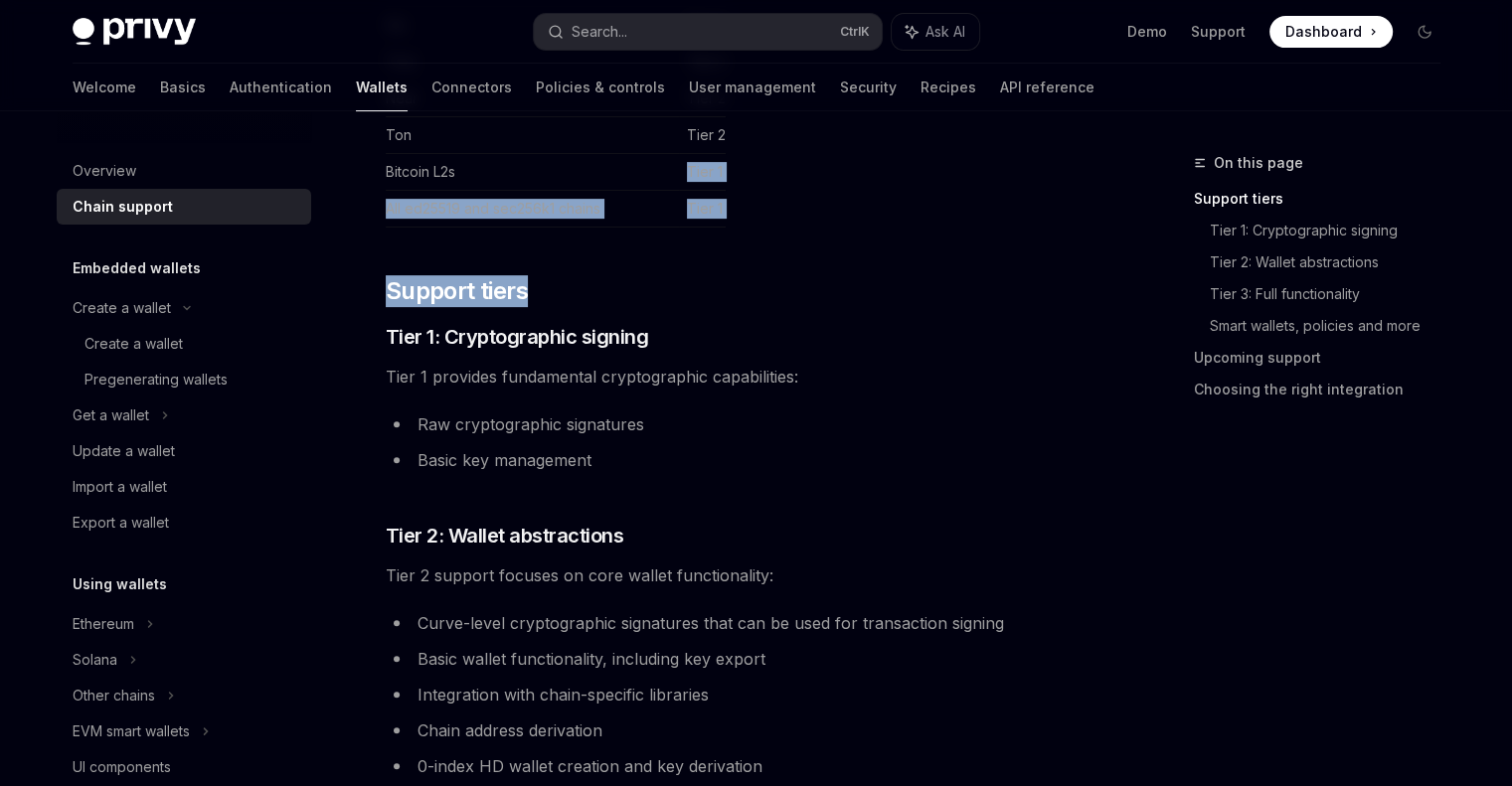 drag, startPoint x: 692, startPoint y: 161, endPoint x: 783, endPoint y: 226, distance: 111.83023 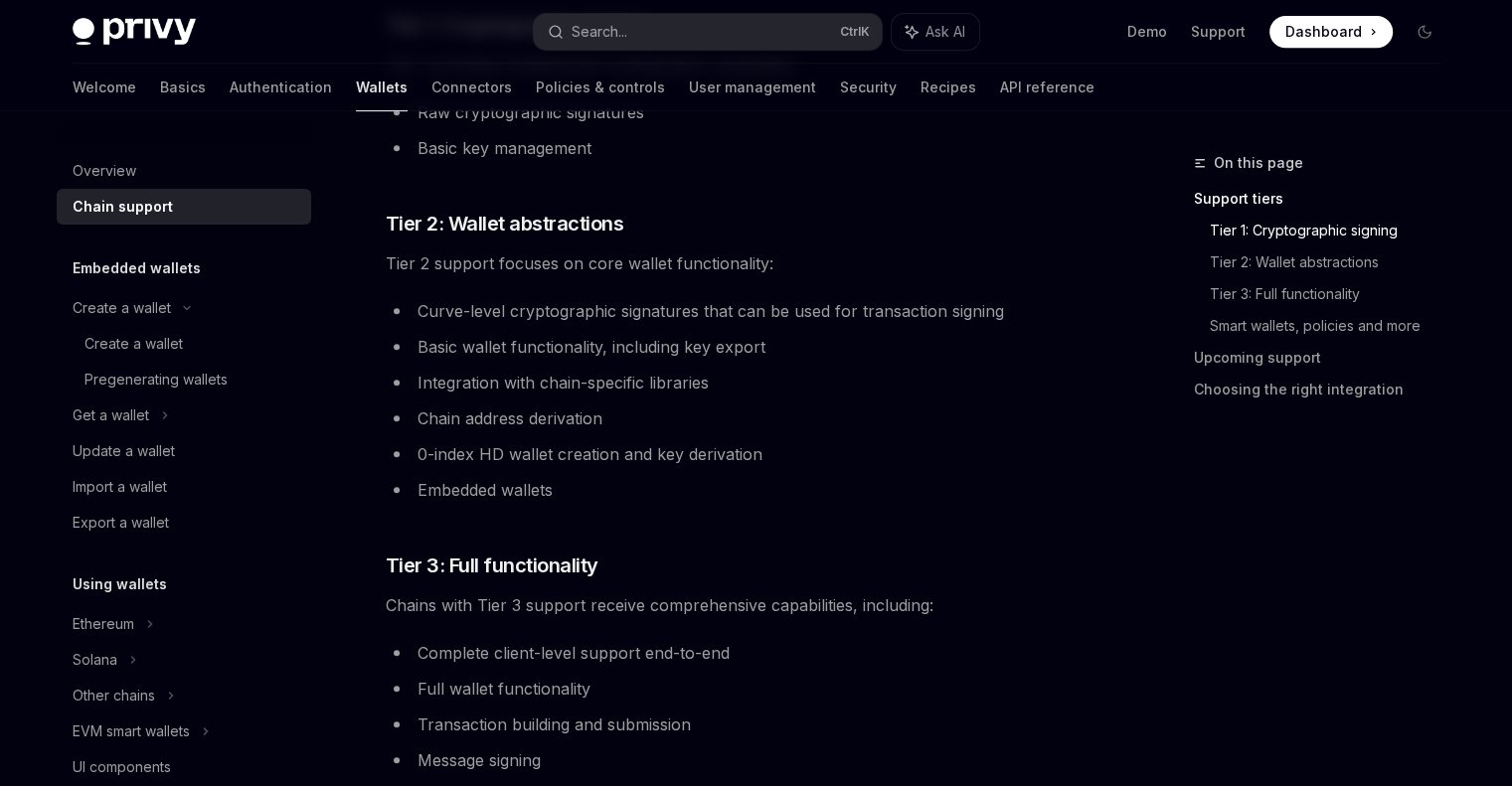 scroll, scrollTop: 914, scrollLeft: 0, axis: vertical 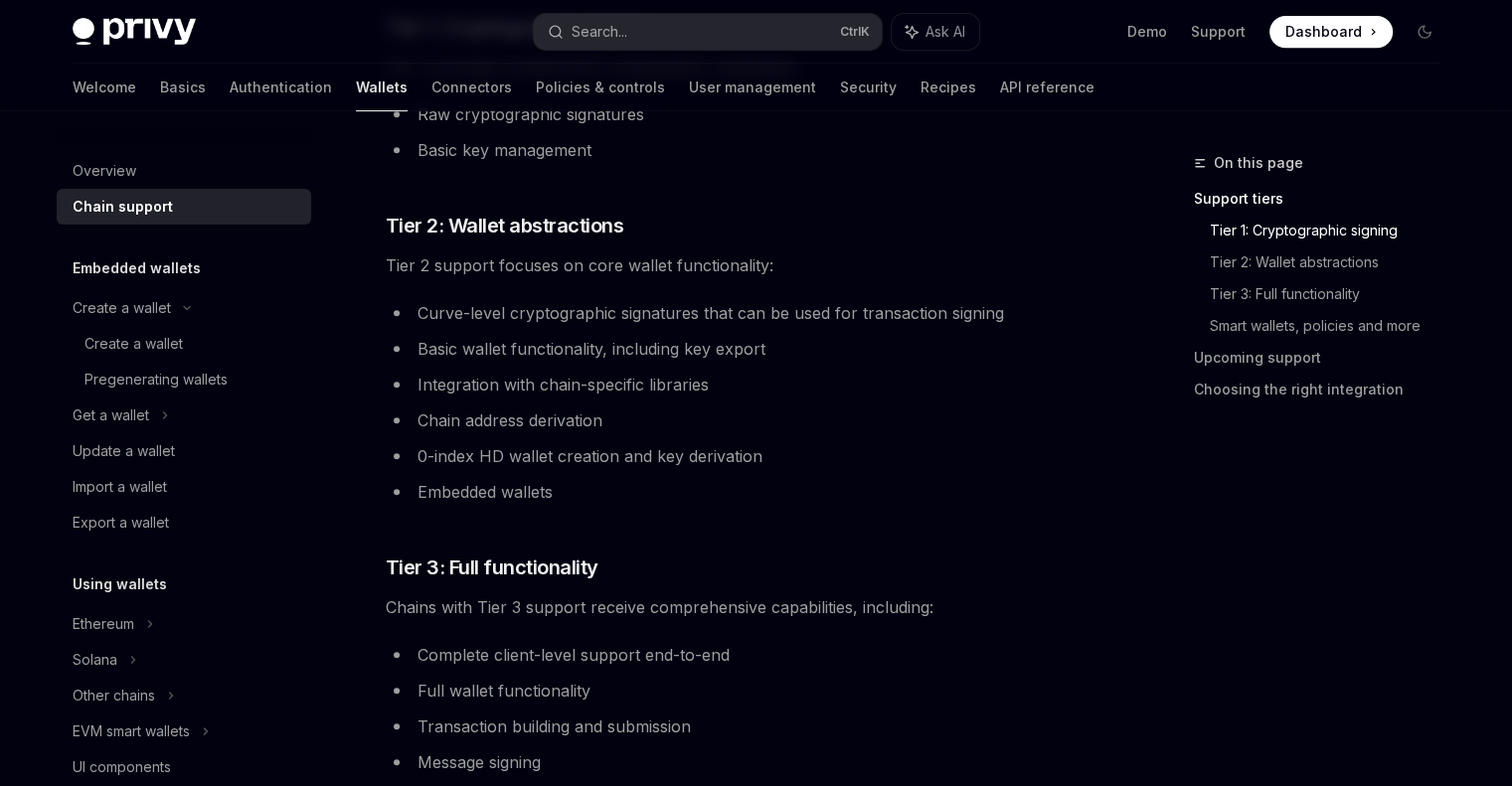 click on "Integration with chain-specific libraries" at bounding box center (744, 385) 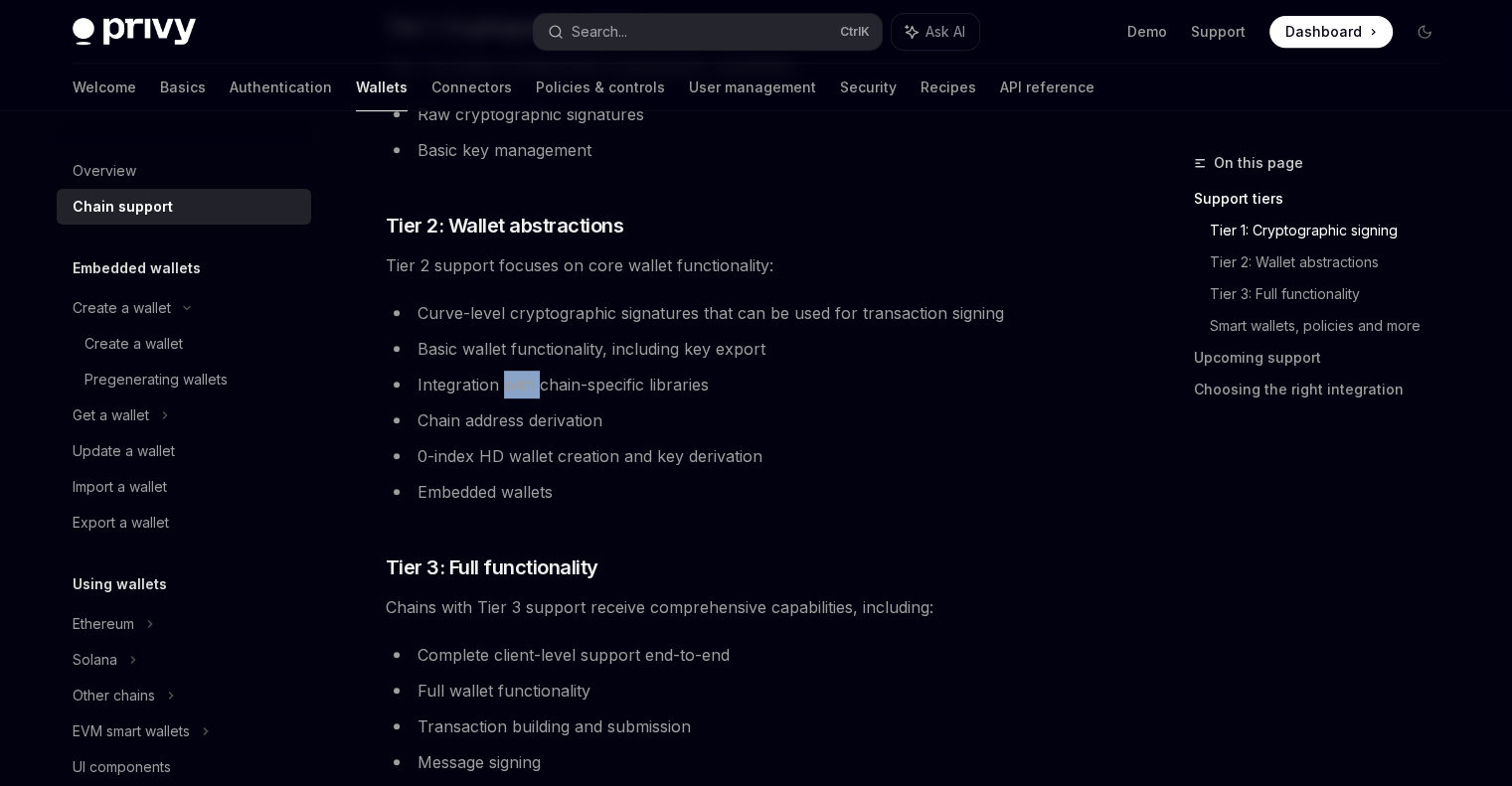 click on "Integration with chain-specific libraries" at bounding box center (744, 385) 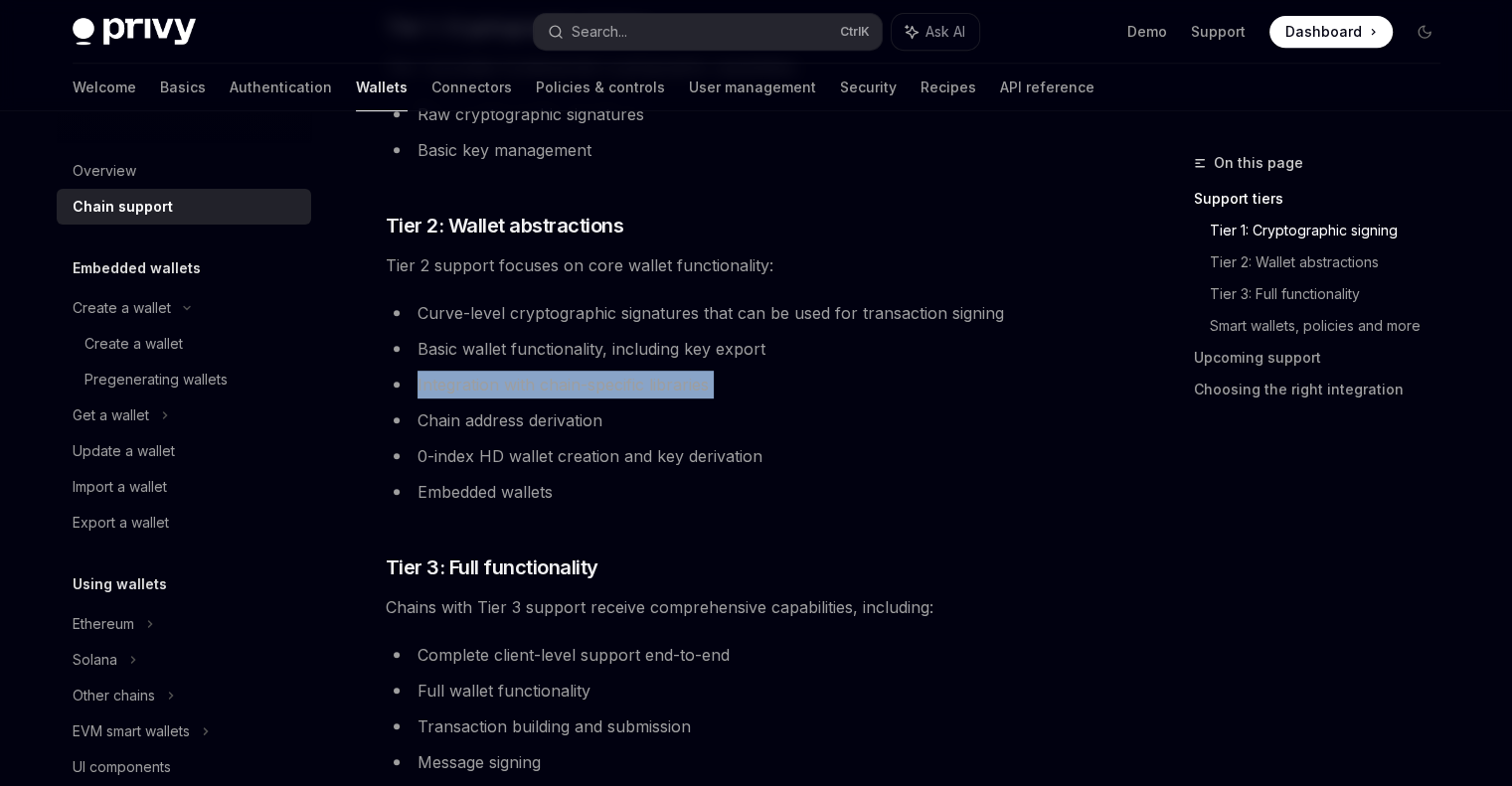 click on "Integration with chain-specific libraries" at bounding box center [744, 385] 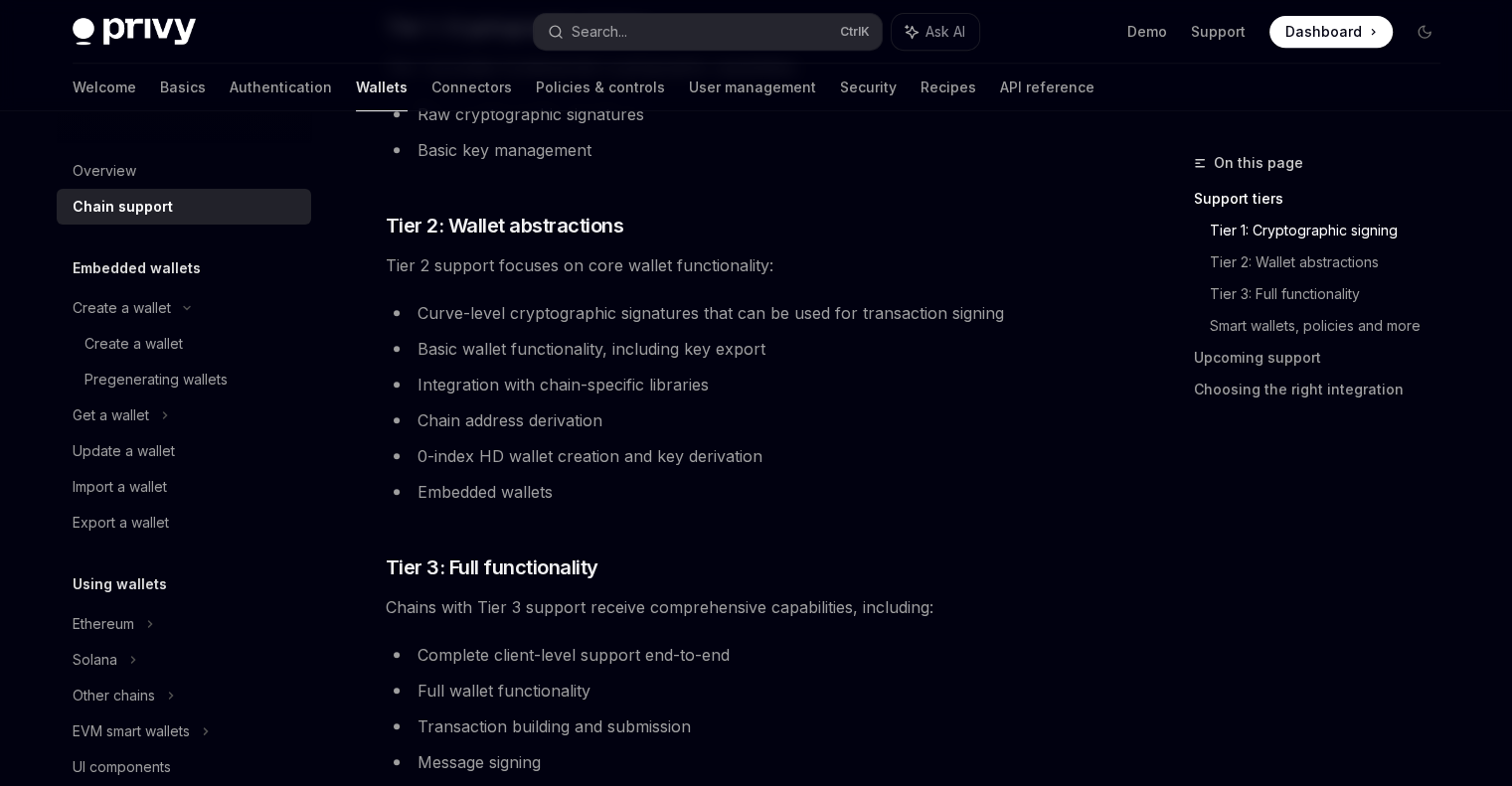 click on "Chain address derivation" at bounding box center [744, 420] 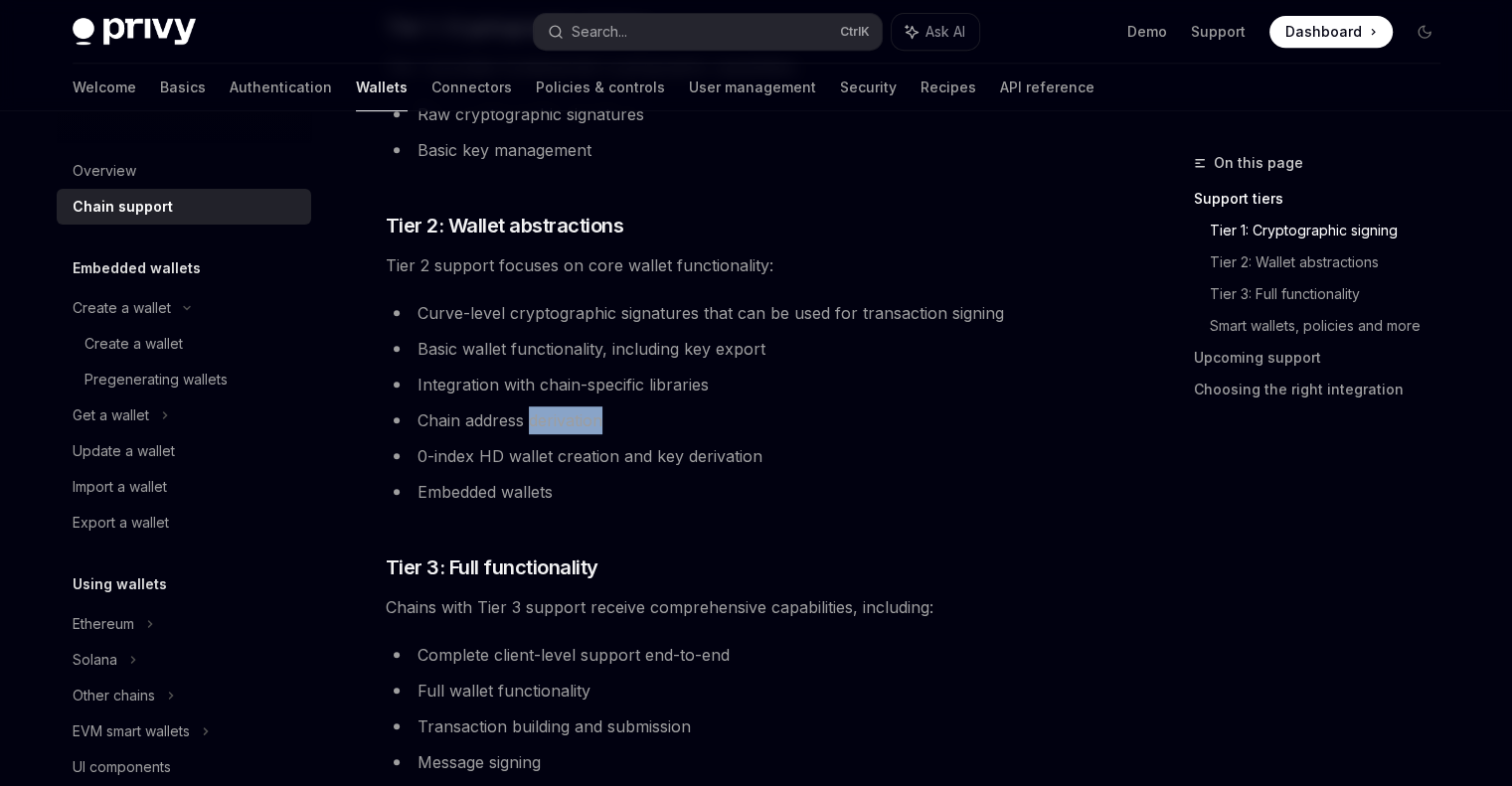 click on "Chain address derivation" at bounding box center [744, 420] 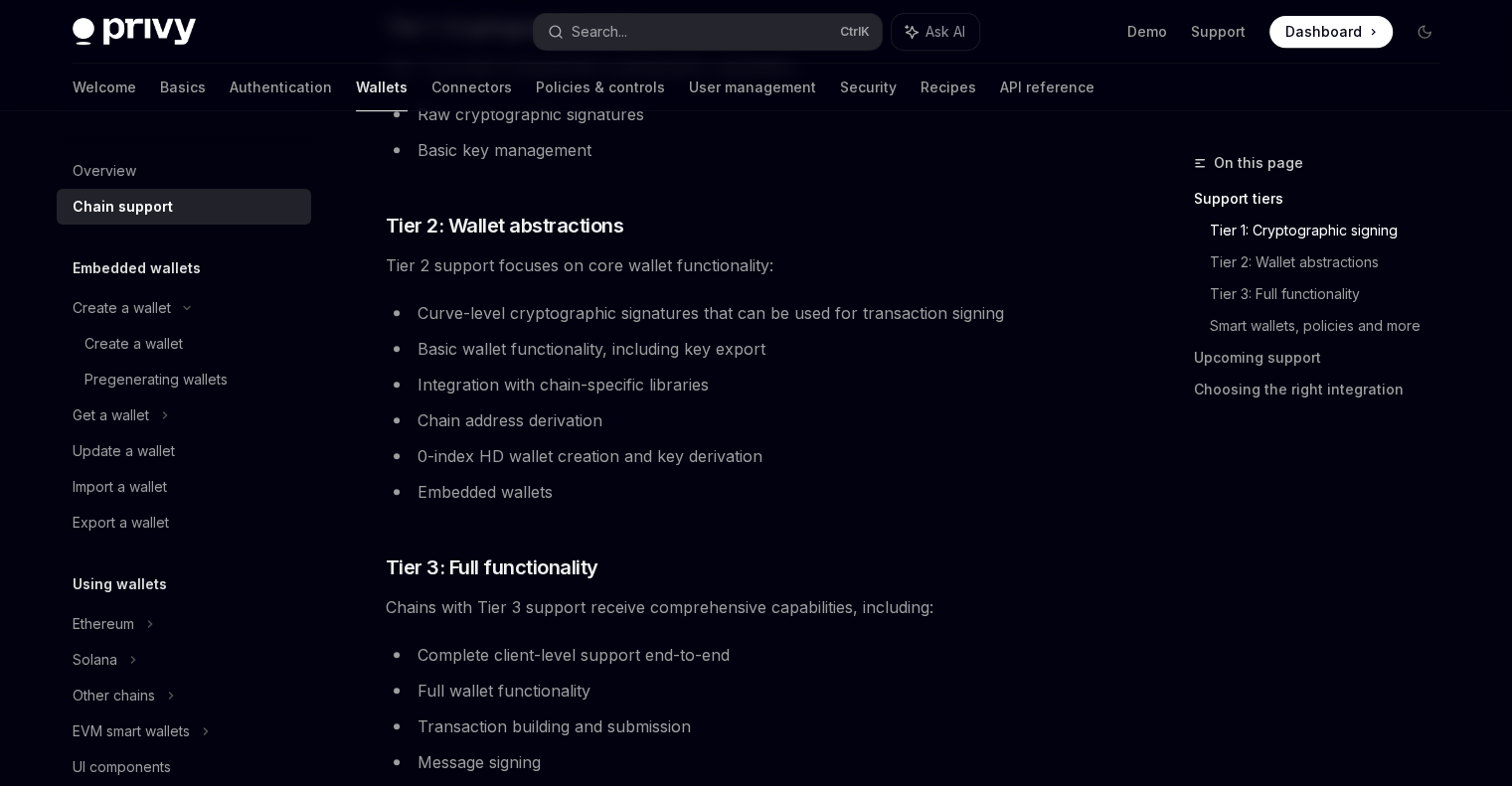 click on "0-index HD wallet creation and key derivation" at bounding box center (744, 456) 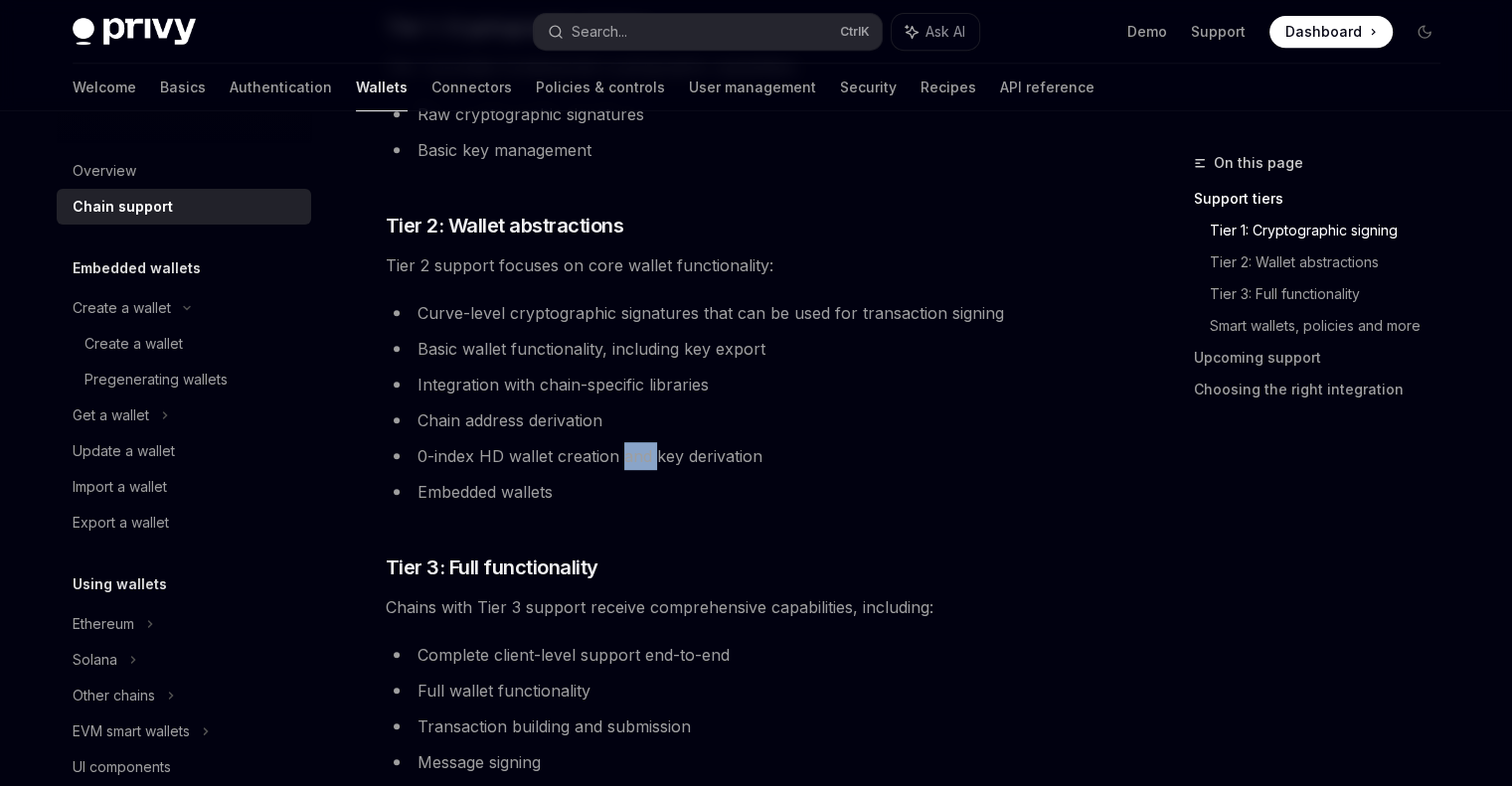 click on "0-index HD wallet creation and key derivation" at bounding box center [744, 456] 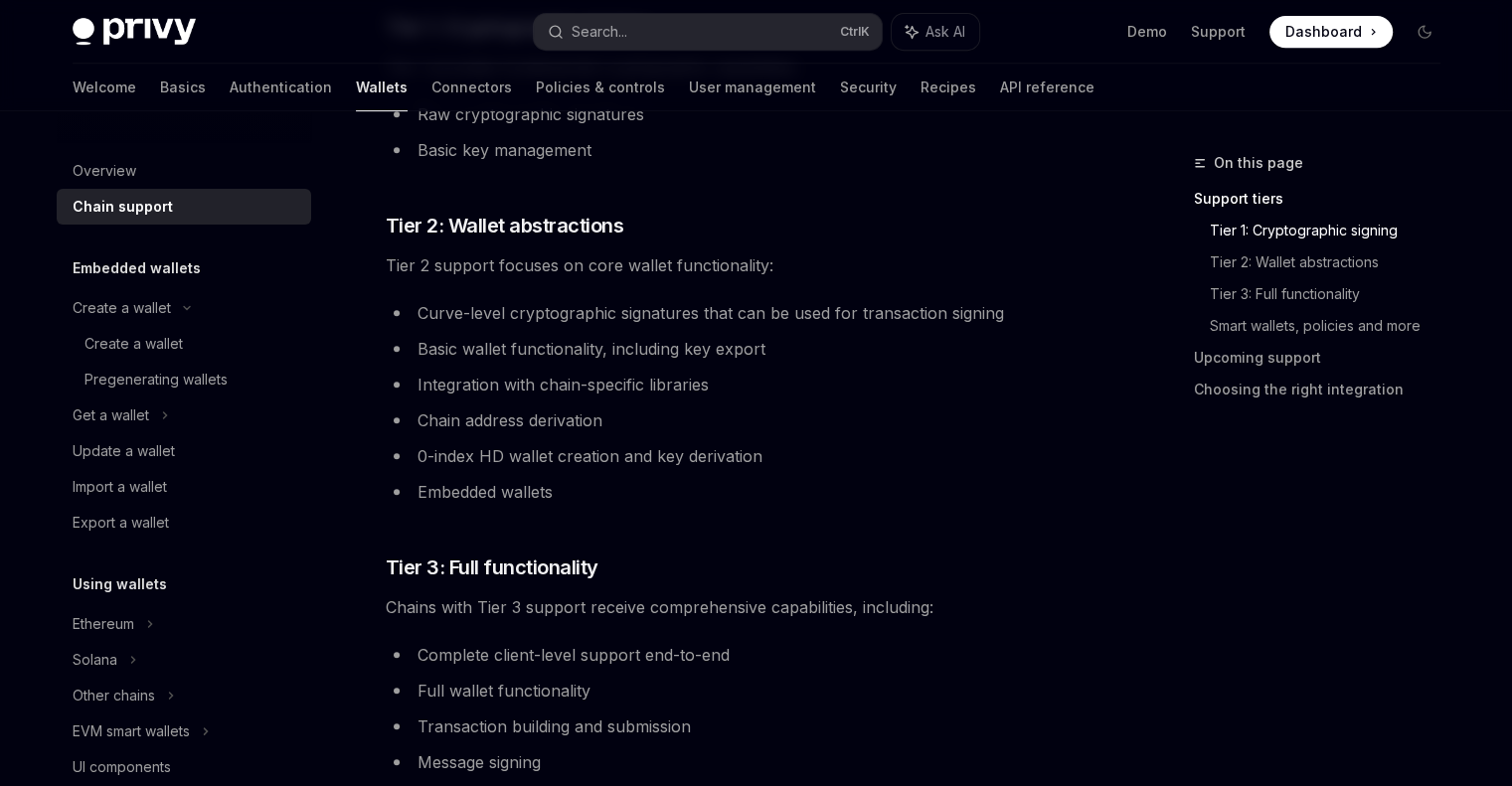 click on "Embedded wallets" at bounding box center [744, 492] 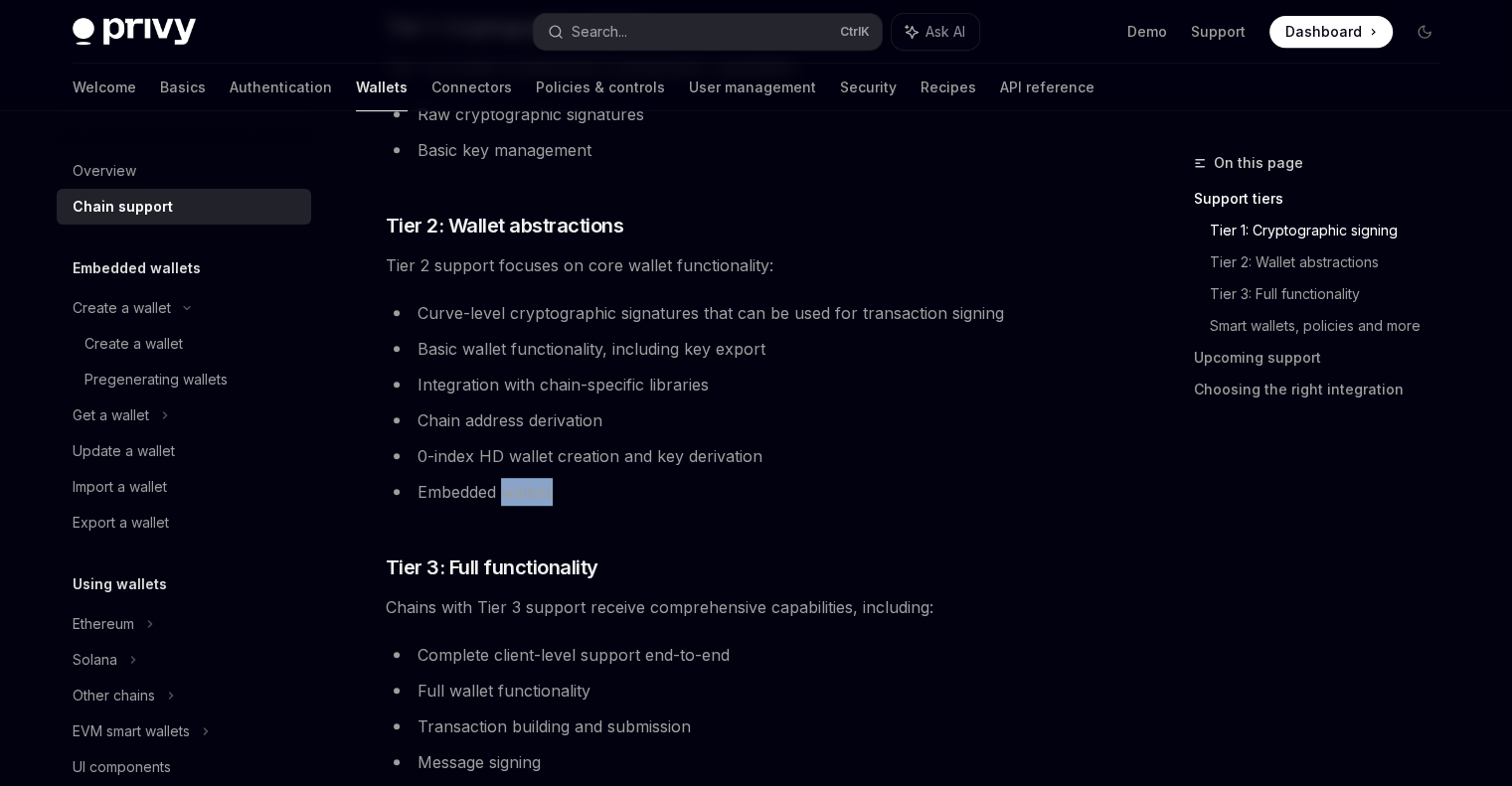 click on "Embedded wallets" at bounding box center (744, 492) 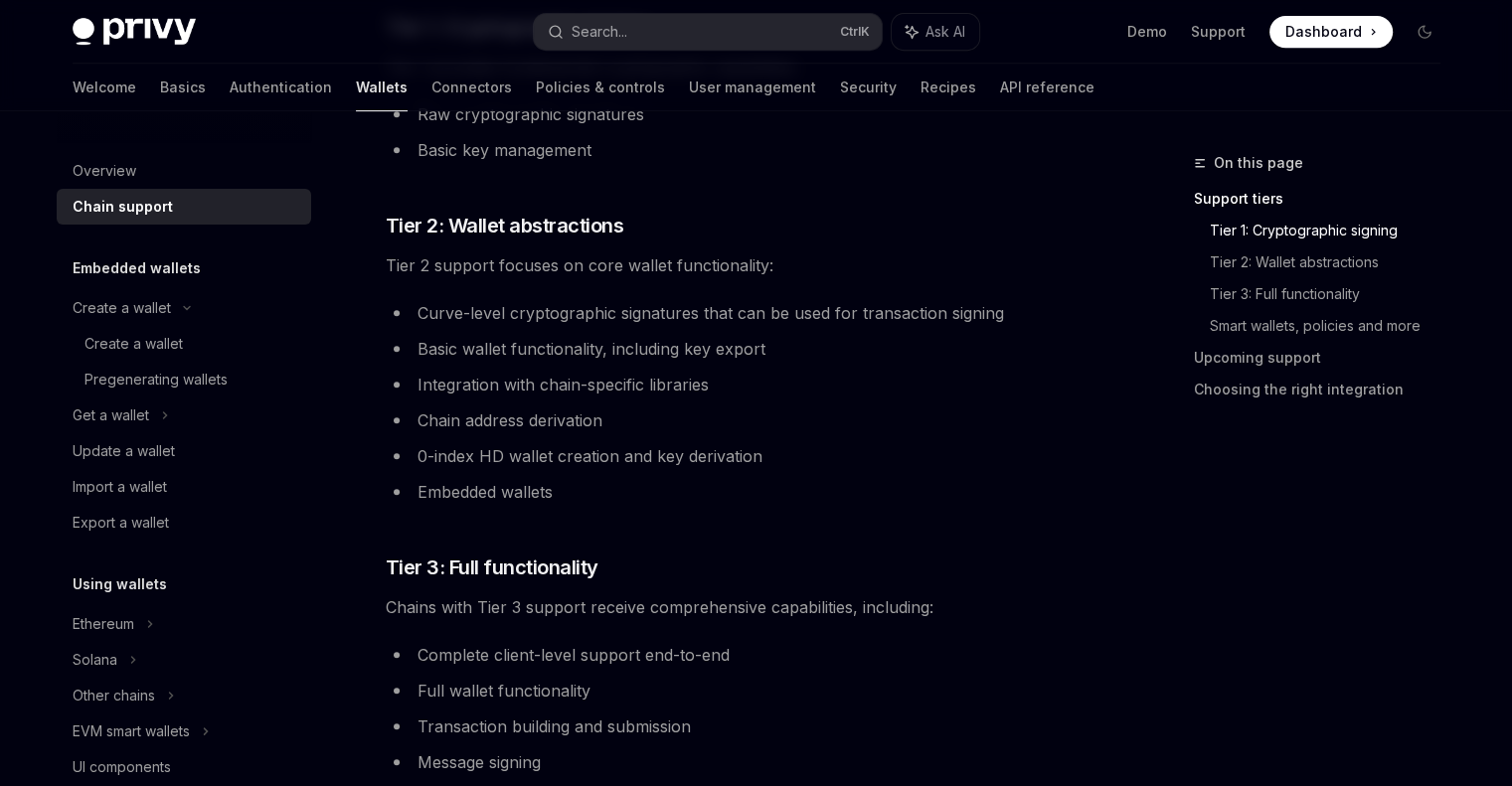click on "0-index HD wallet creation and key derivation" at bounding box center [744, 456] 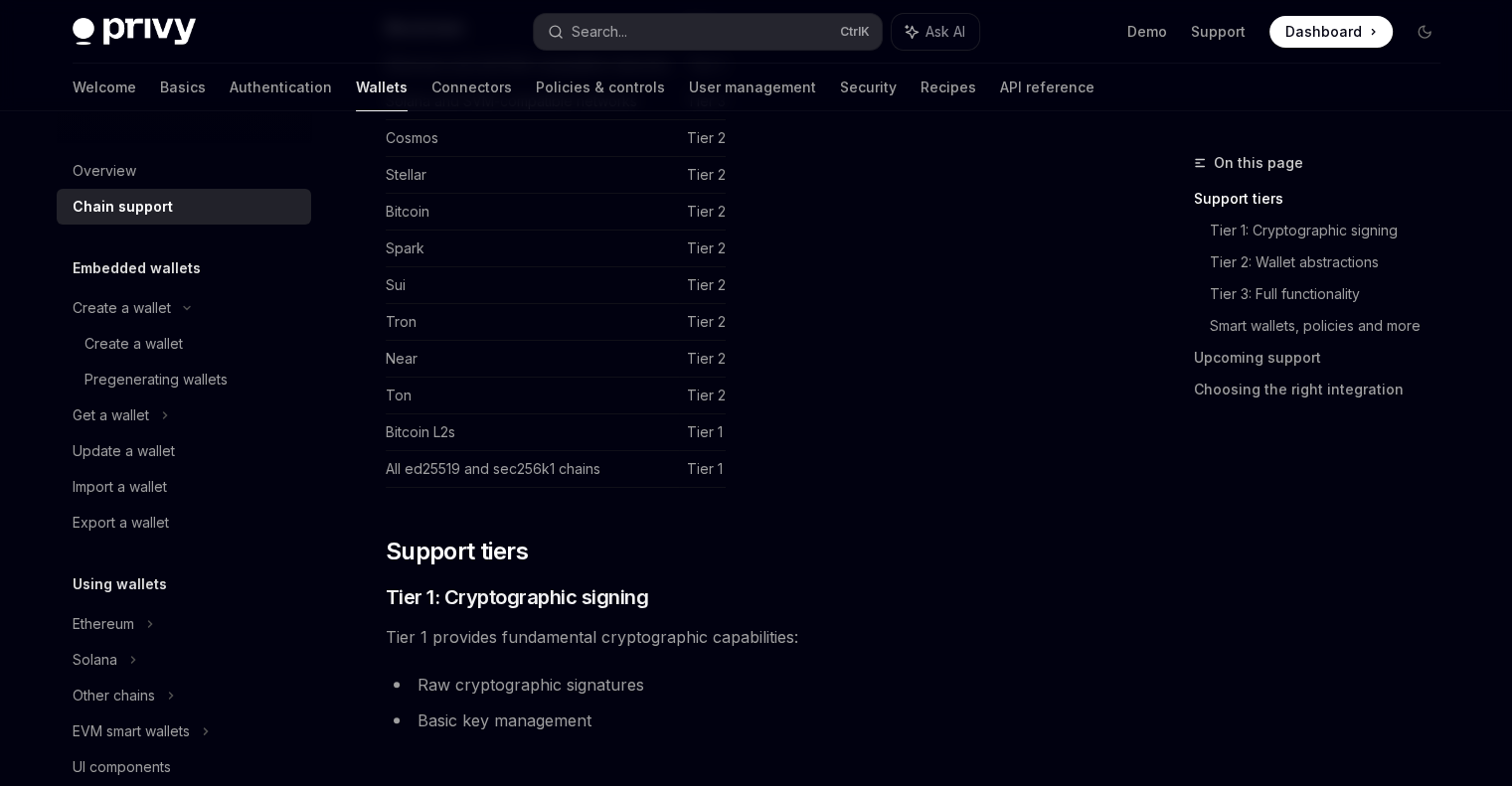 scroll, scrollTop: 191, scrollLeft: 0, axis: vertical 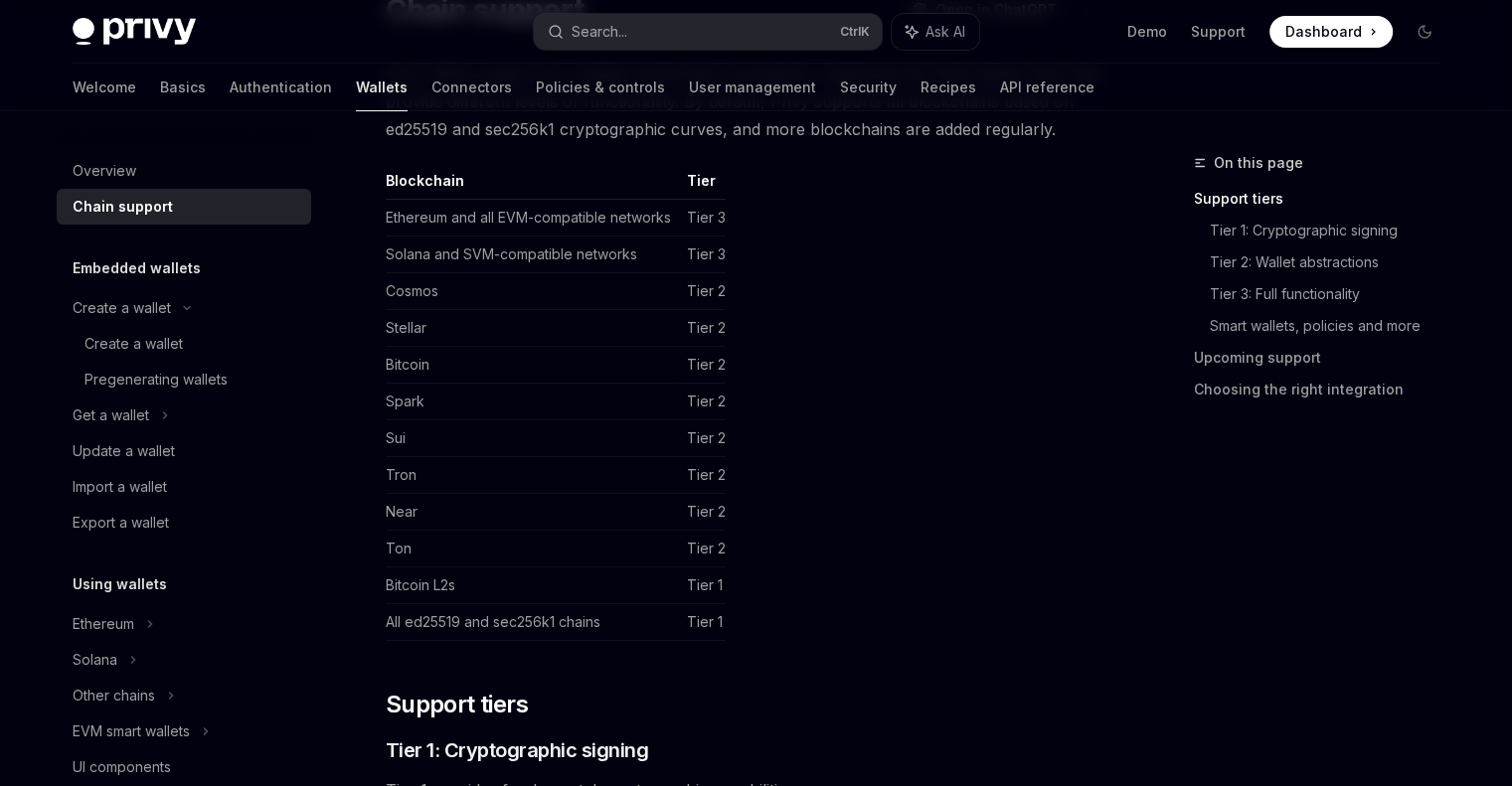 click on "Tier 2" at bounding box center [702, 365] 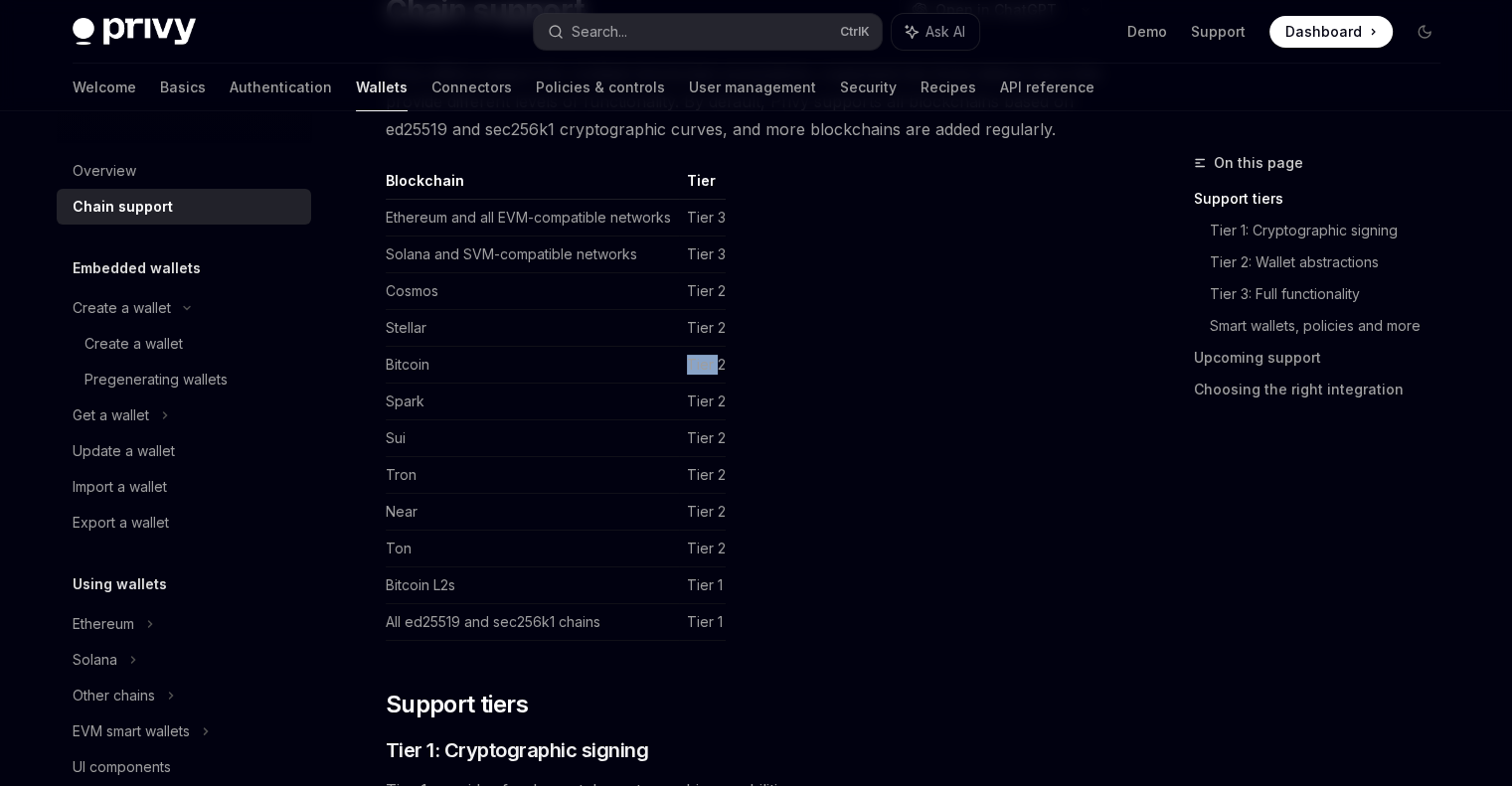 click on "Tier 2" at bounding box center (702, 365) 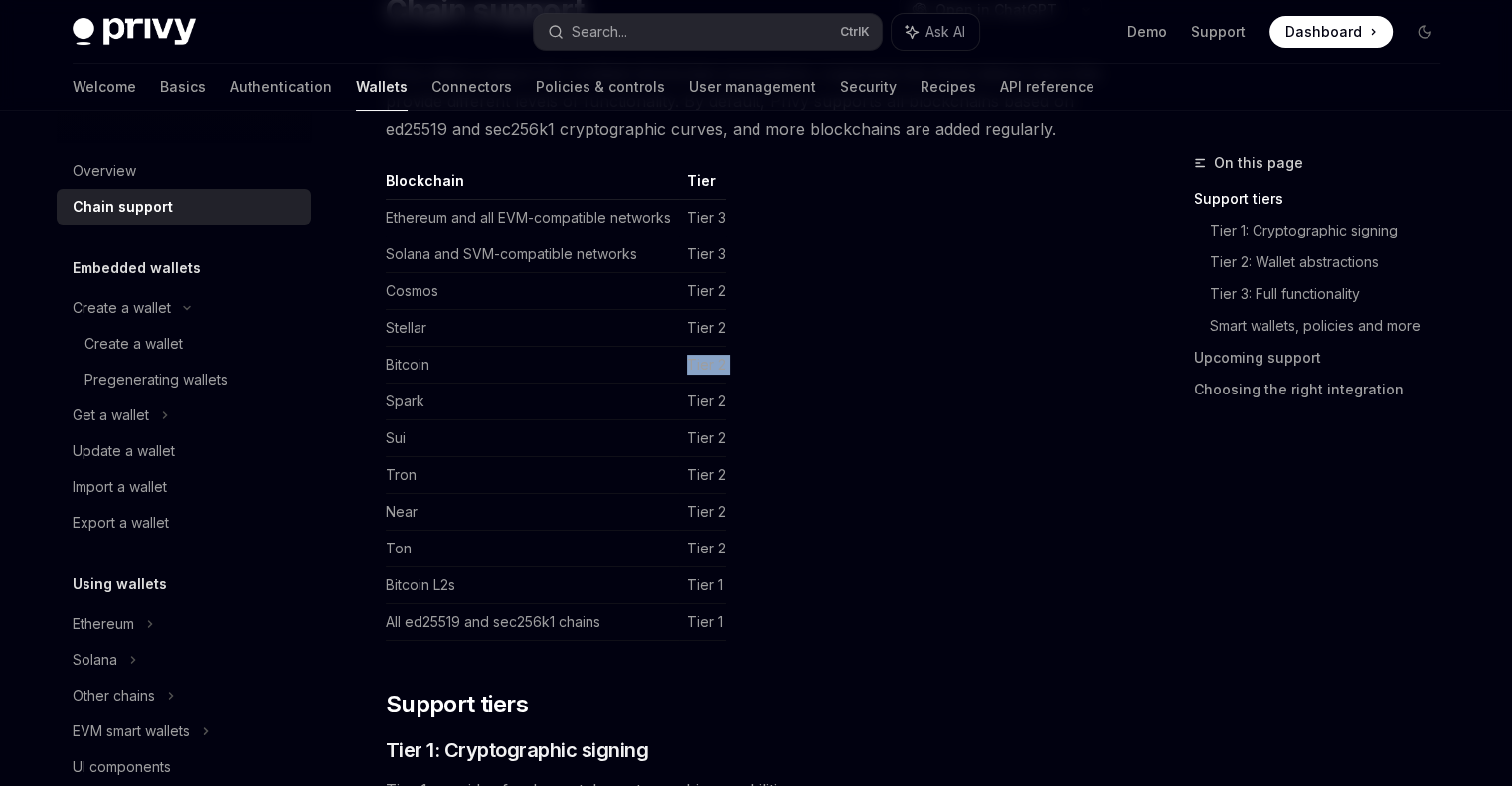 click on "Tier 2" at bounding box center (702, 365) 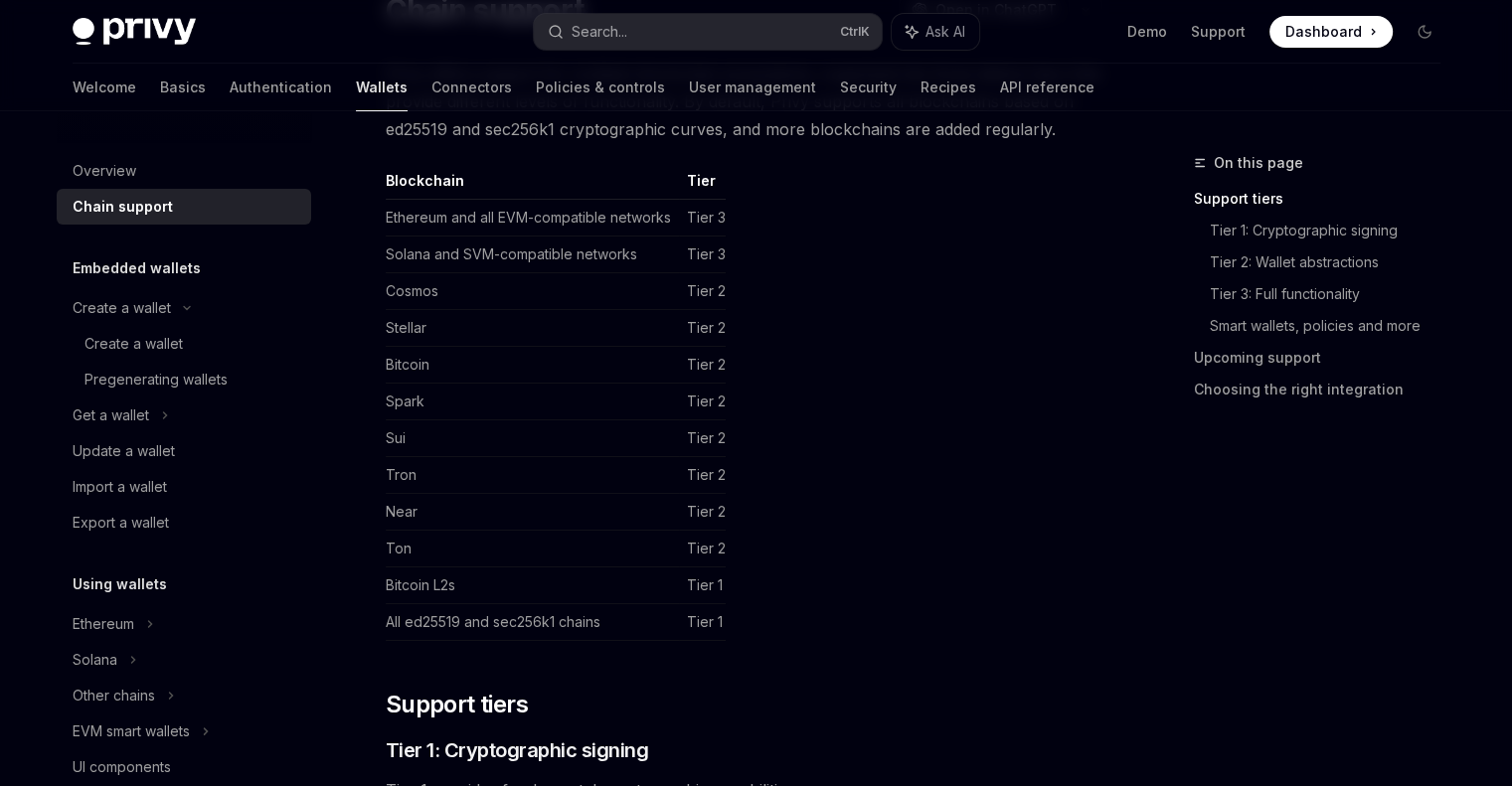 click on "On this page Support tiers Tier 1: Cryptographic signing Tier 2: Wallet abstractions Tier 3: Full functionality Smart wallets, policies and more Upcoming support Choosing the right integration   Chain support OpenAI Open in ChatGPT OpenAI Open in ChatGPT Privy offers support for multiple blockchain ecosystems, organized into three distinct tiers that provide different levels of functionality. By default, Privy supports all blockchains based on ed25519 and sec256k1 cryptographic curves, and more blockchains are added regularly.
Blockchain Tier Ethereum and all EVM-compatible networks Tier 3 Solana and SVM-compatible networks Tier 3 Cosmos Tier 2 Stellar Tier 2 Bitcoin Tier 2 Spark Tier 2 Sui Tier 2 Tron Tier 2 Near Tier 2 Ton Tier 2 Bitcoin L2s Tier 1 All ed25519 and sec256k1 chains Tier 1
​ Support tiers
​ Tier 1: Cryptographic signing
Tier 1 provides fundamental cryptographic capabilities:
Raw cryptographic signatures
Basic key management
​ Tier 2: Wallet abstractions" at bounding box center [756, 1440] 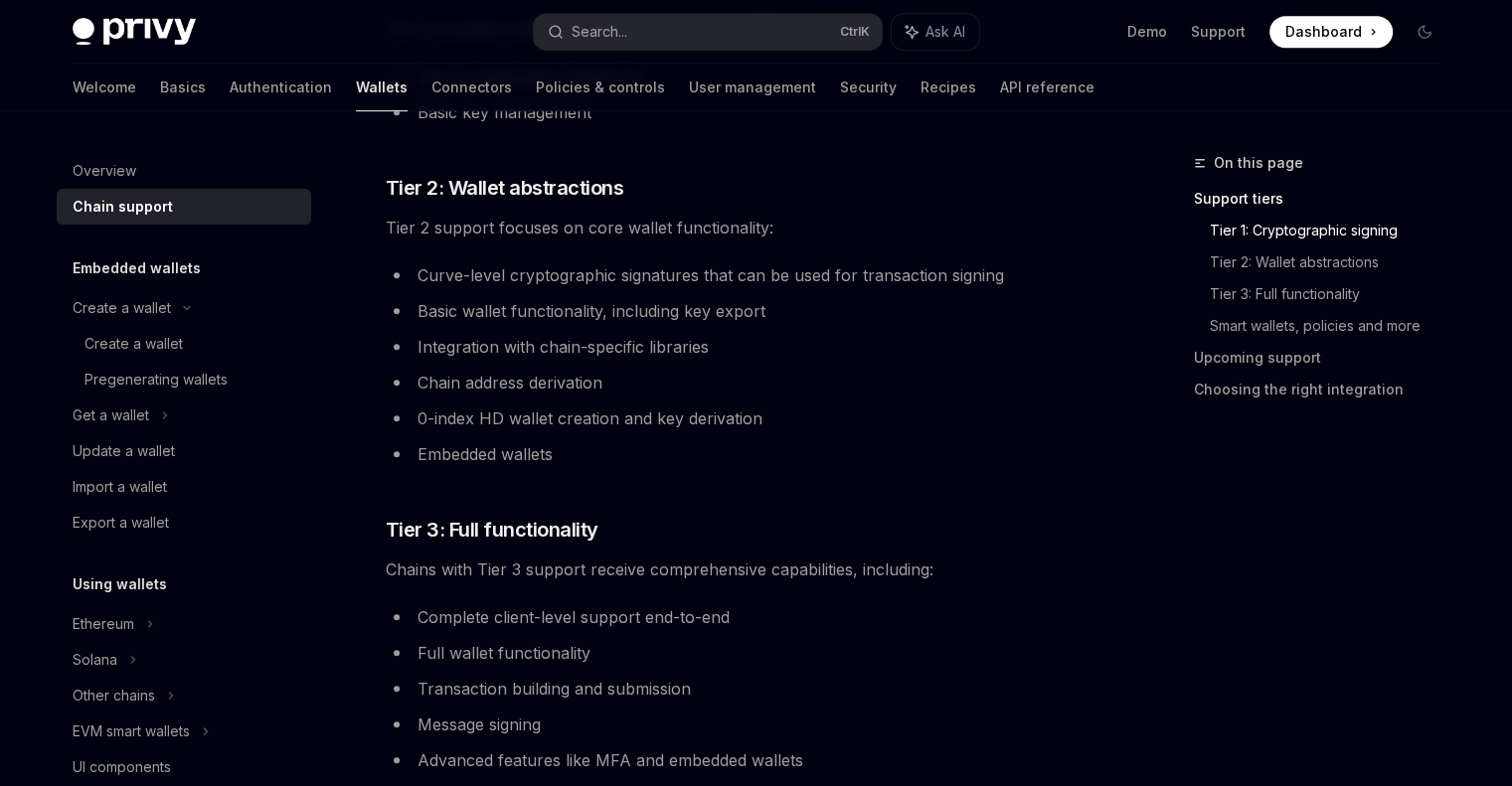 scroll, scrollTop: 950, scrollLeft: 0, axis: vertical 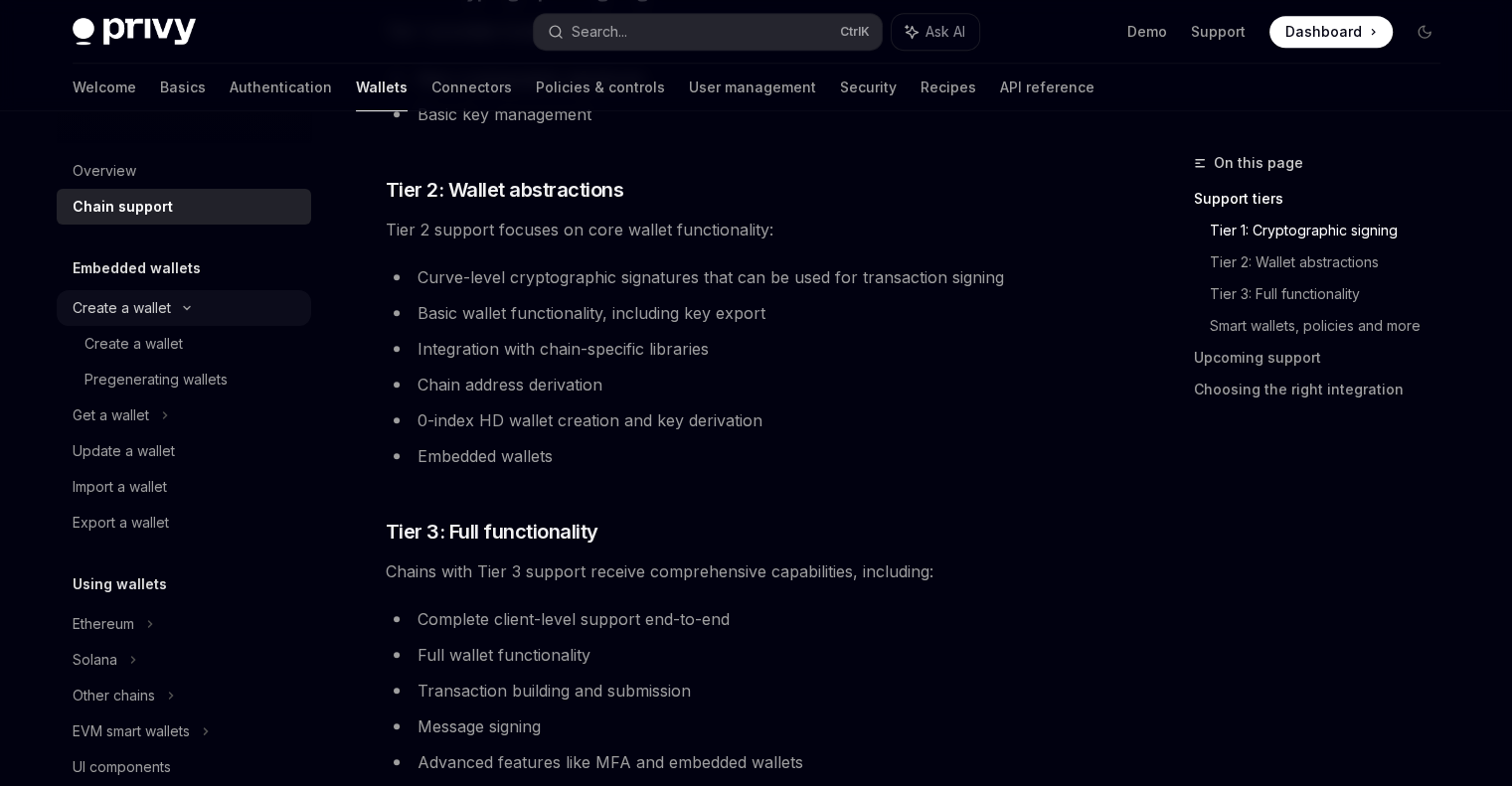 click on "Create a wallet" at bounding box center [121, 308] 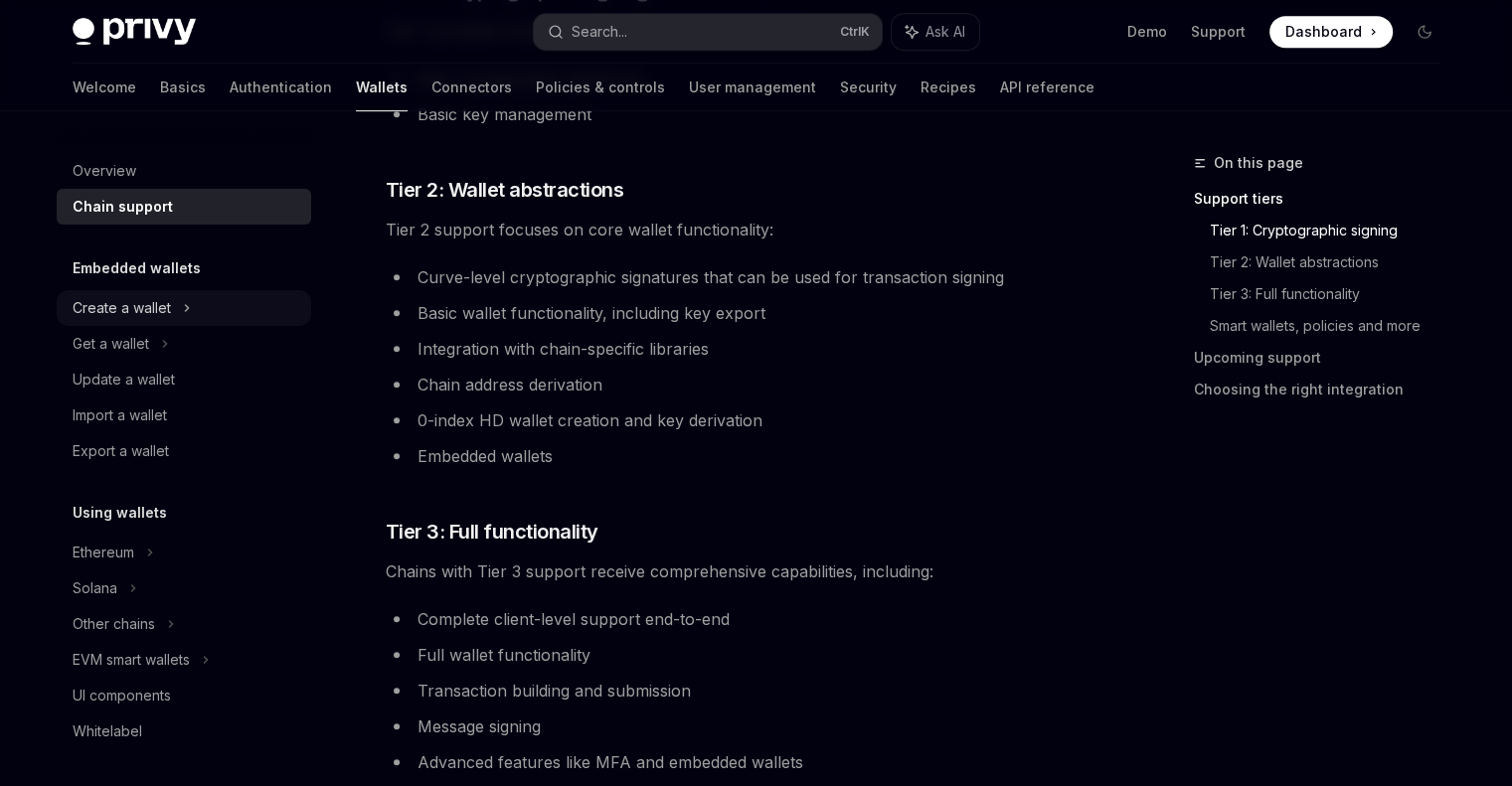 click on "Create a wallet" at bounding box center (121, 308) 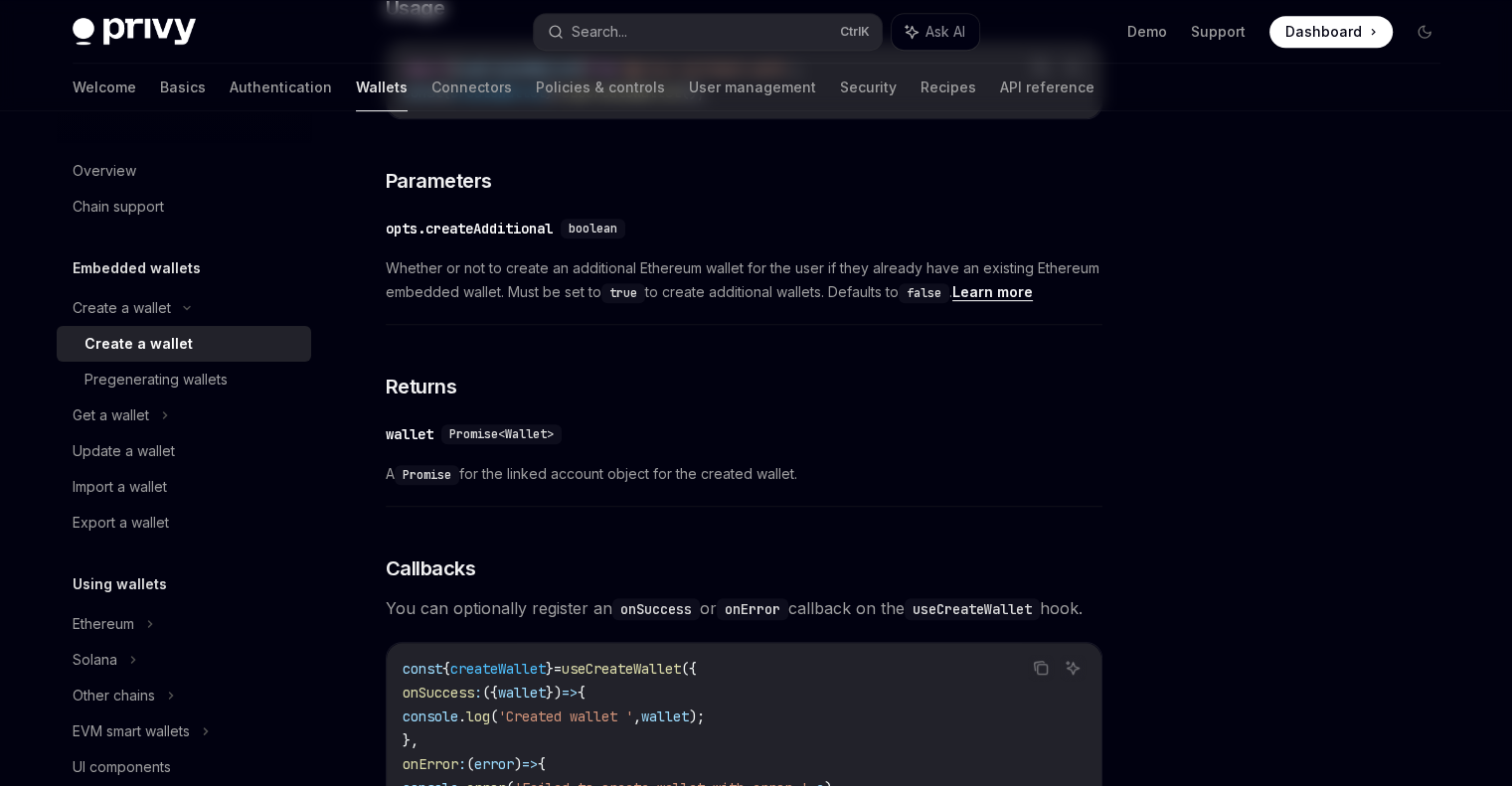 scroll, scrollTop: 0, scrollLeft: 0, axis: both 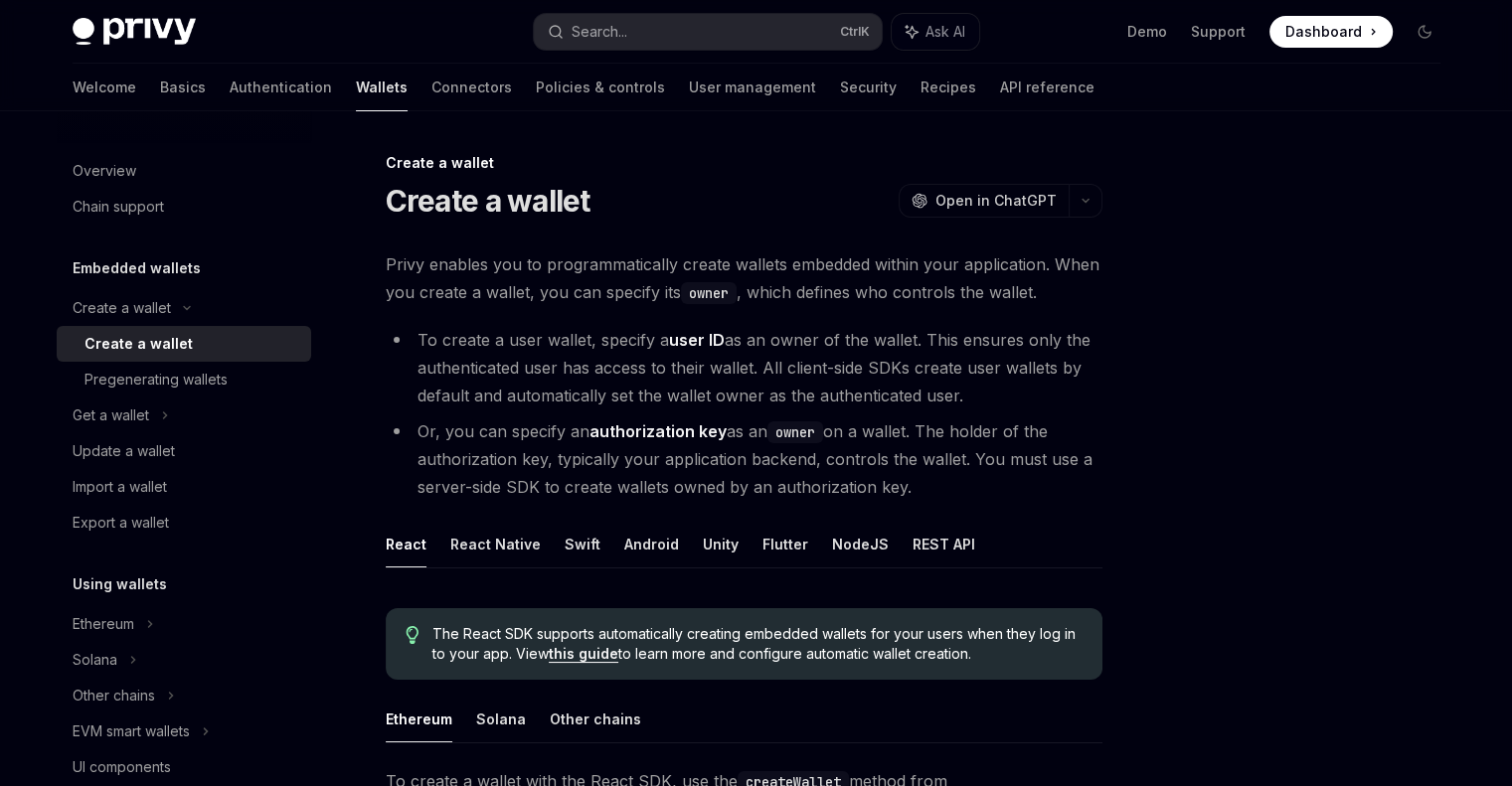 click on "Create a wallet" at bounding box center (138, 344) 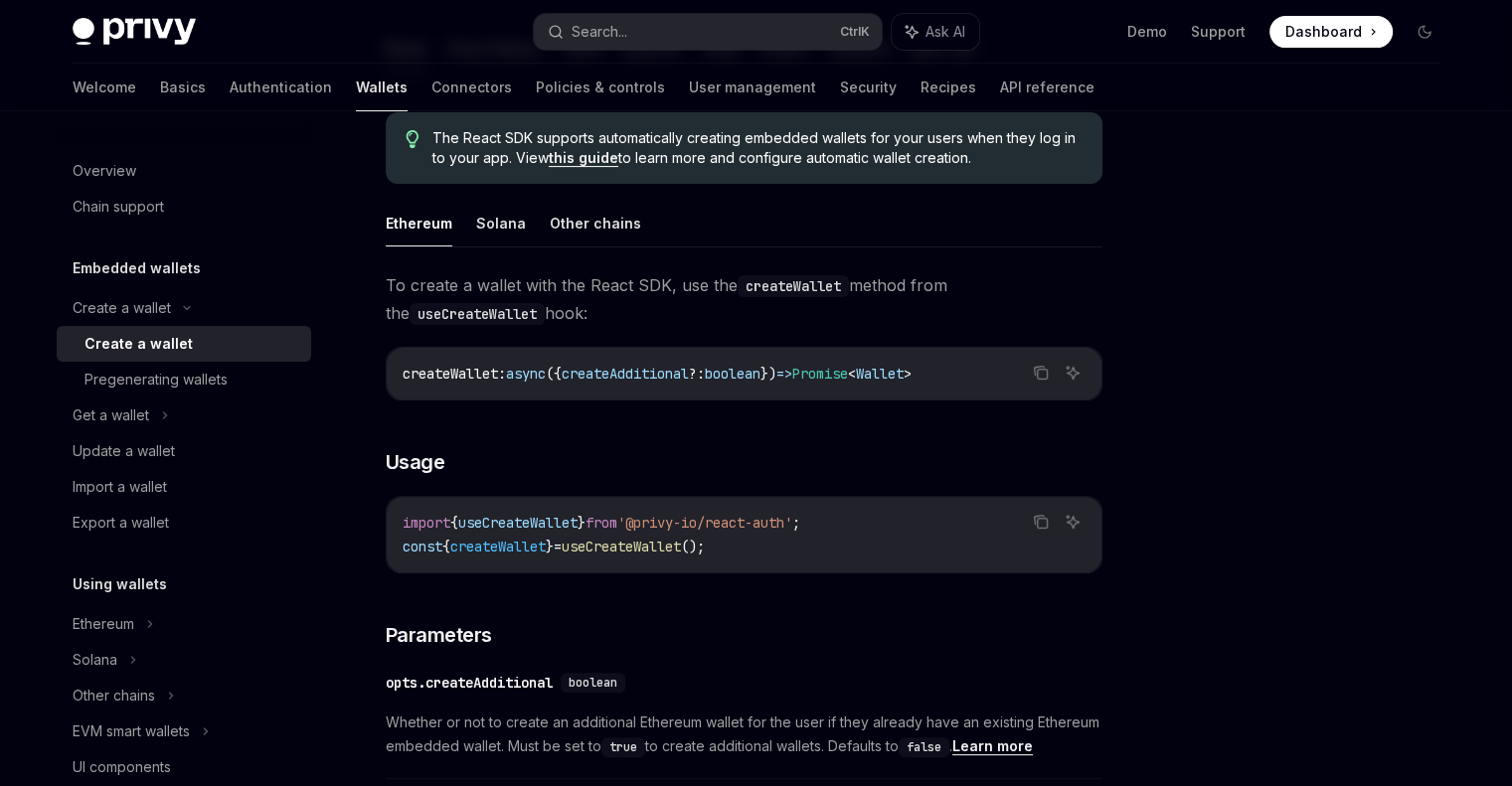 scroll, scrollTop: 205, scrollLeft: 0, axis: vertical 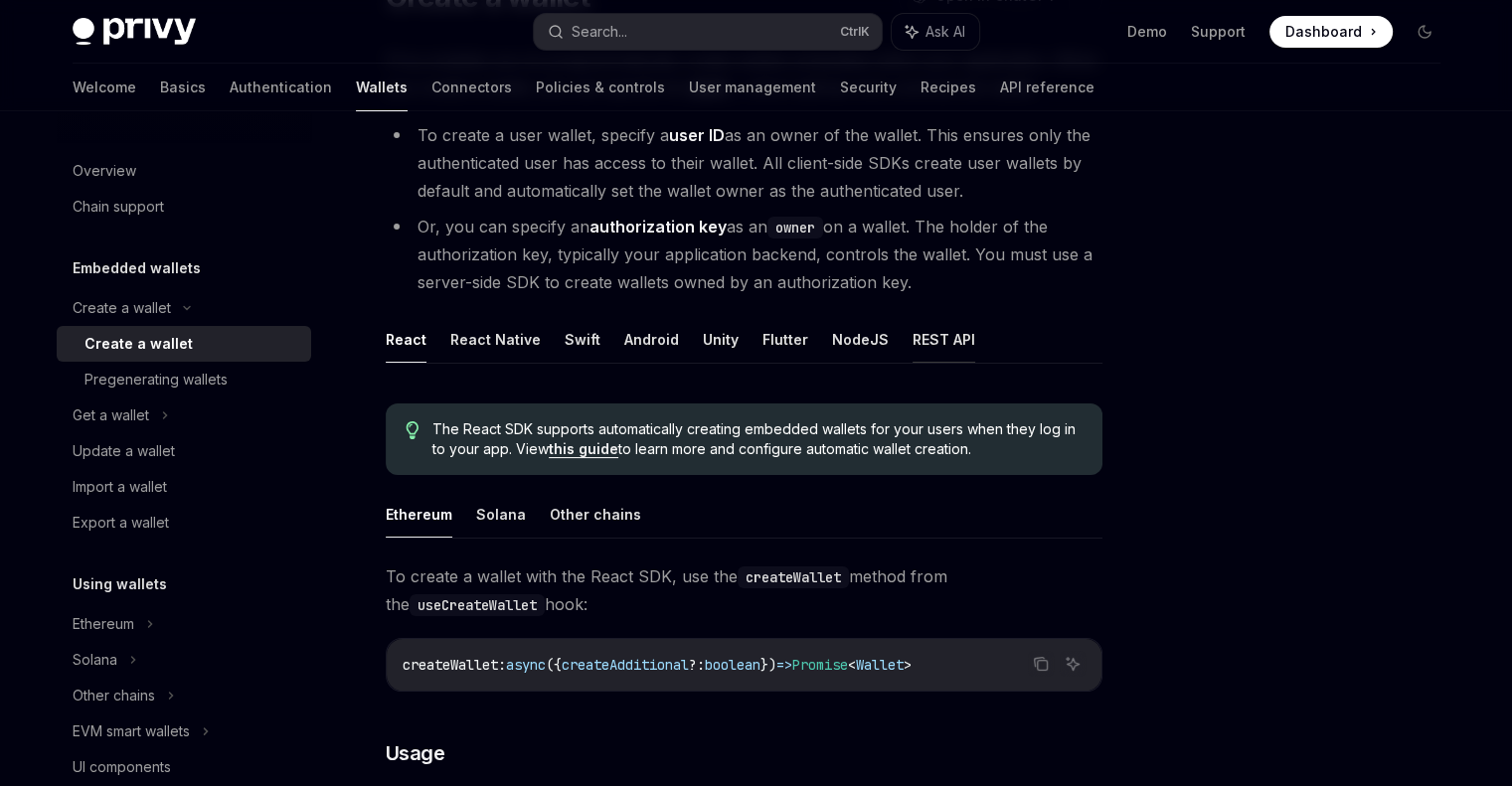 click on "REST API" at bounding box center [943, 339] 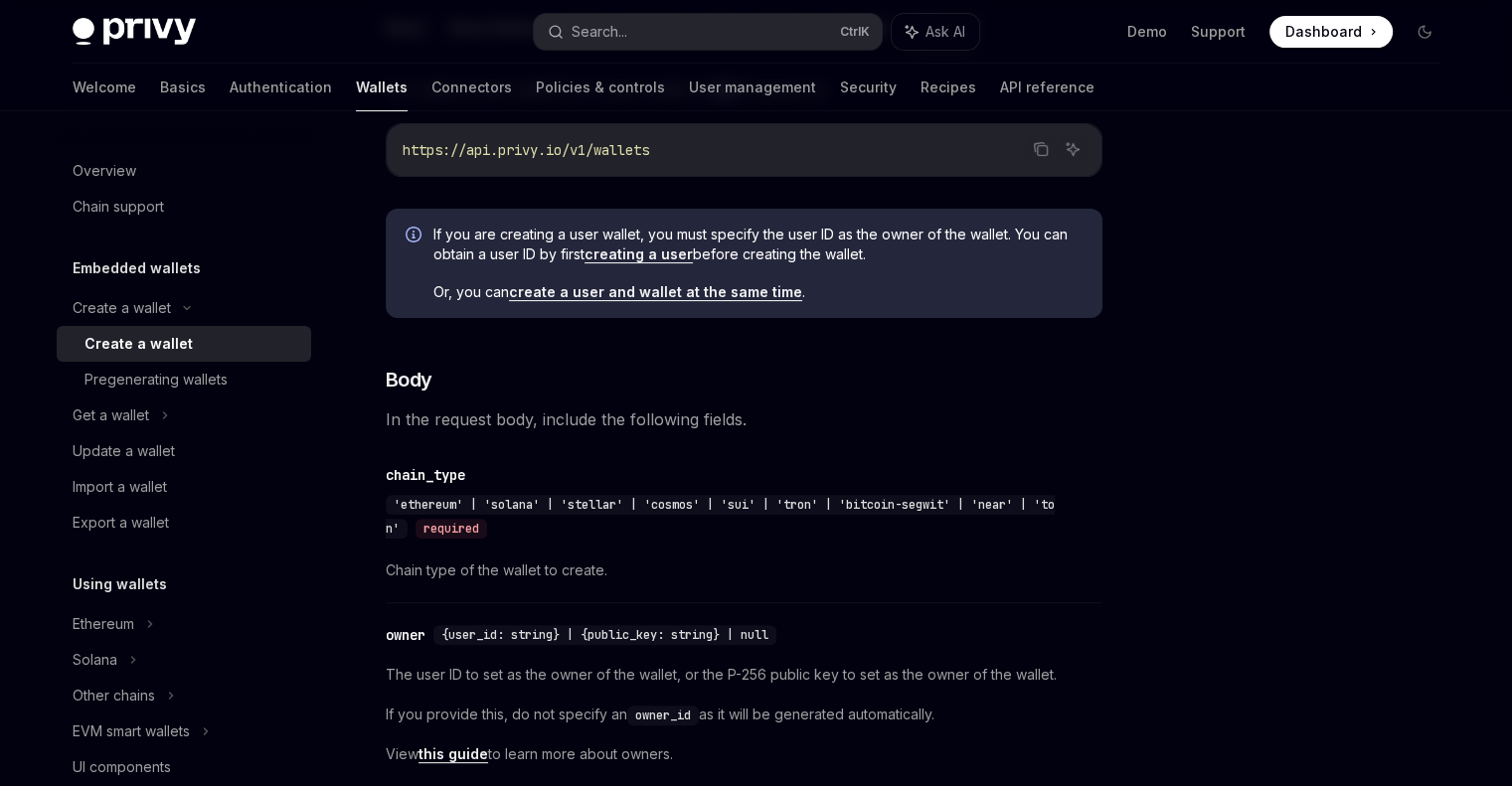 scroll, scrollTop: 517, scrollLeft: 0, axis: vertical 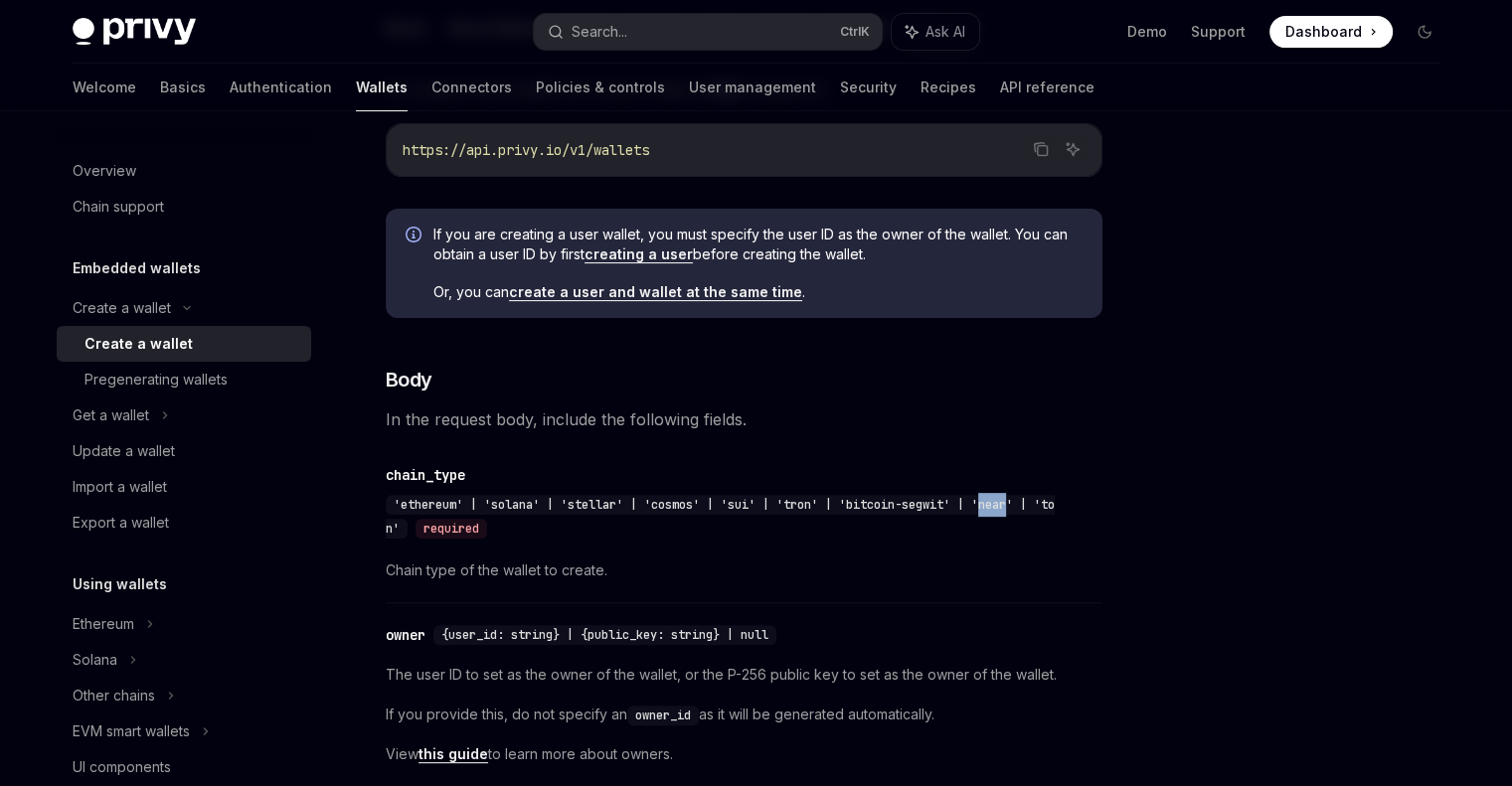 click on "'ethereum' | 'solana' | 'stellar' | 'cosmos' | 'sui' | 'tron' | 'bitcoin-segwit' | 'near' | 'ton'" at bounding box center (720, 517) 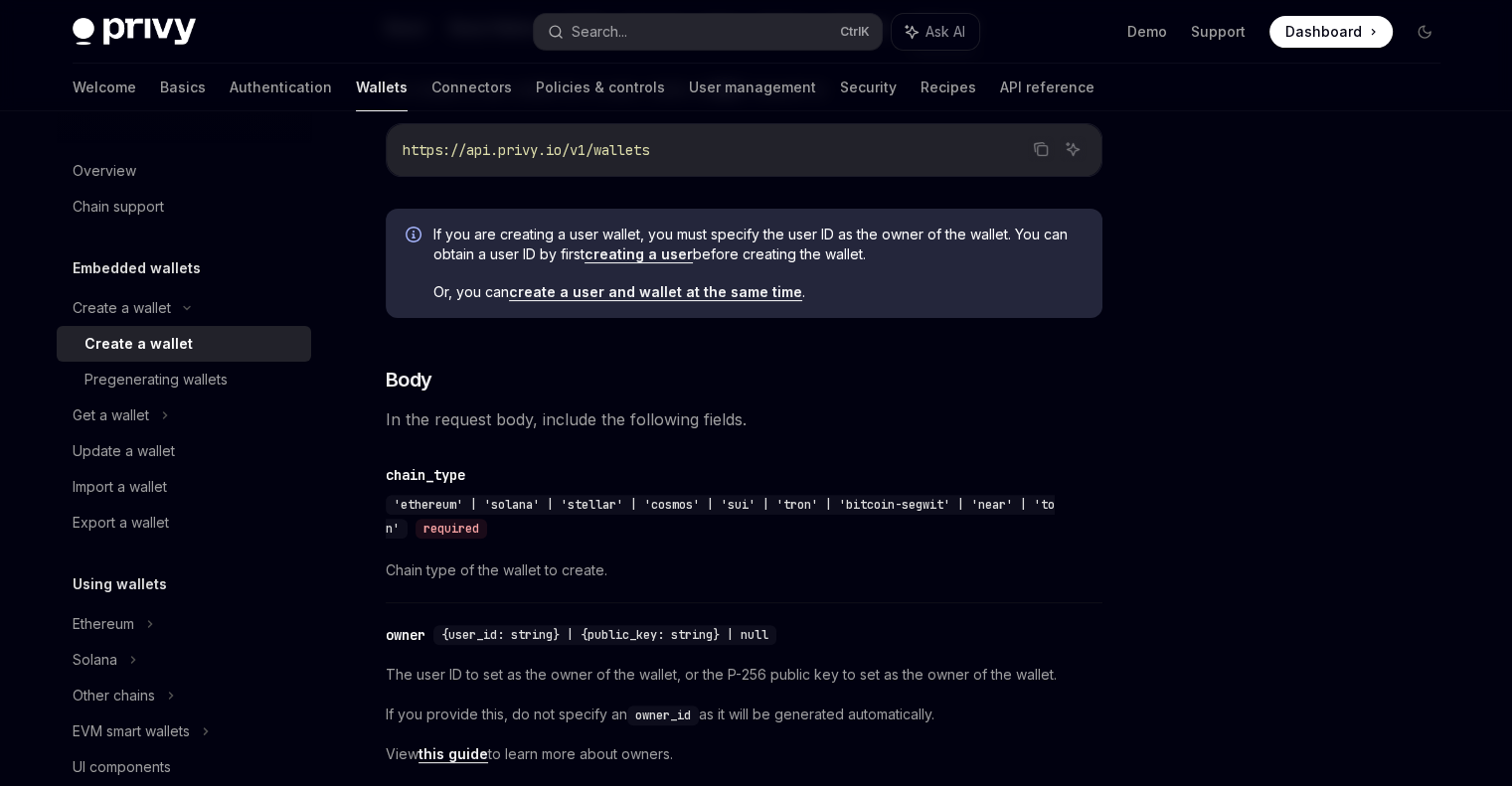 click on "'ethereum' | 'solana' | 'stellar' | 'cosmos' | 'sui' | 'tron' | 'bitcoin-segwit' | 'near' | 'ton'" at bounding box center [720, 517] 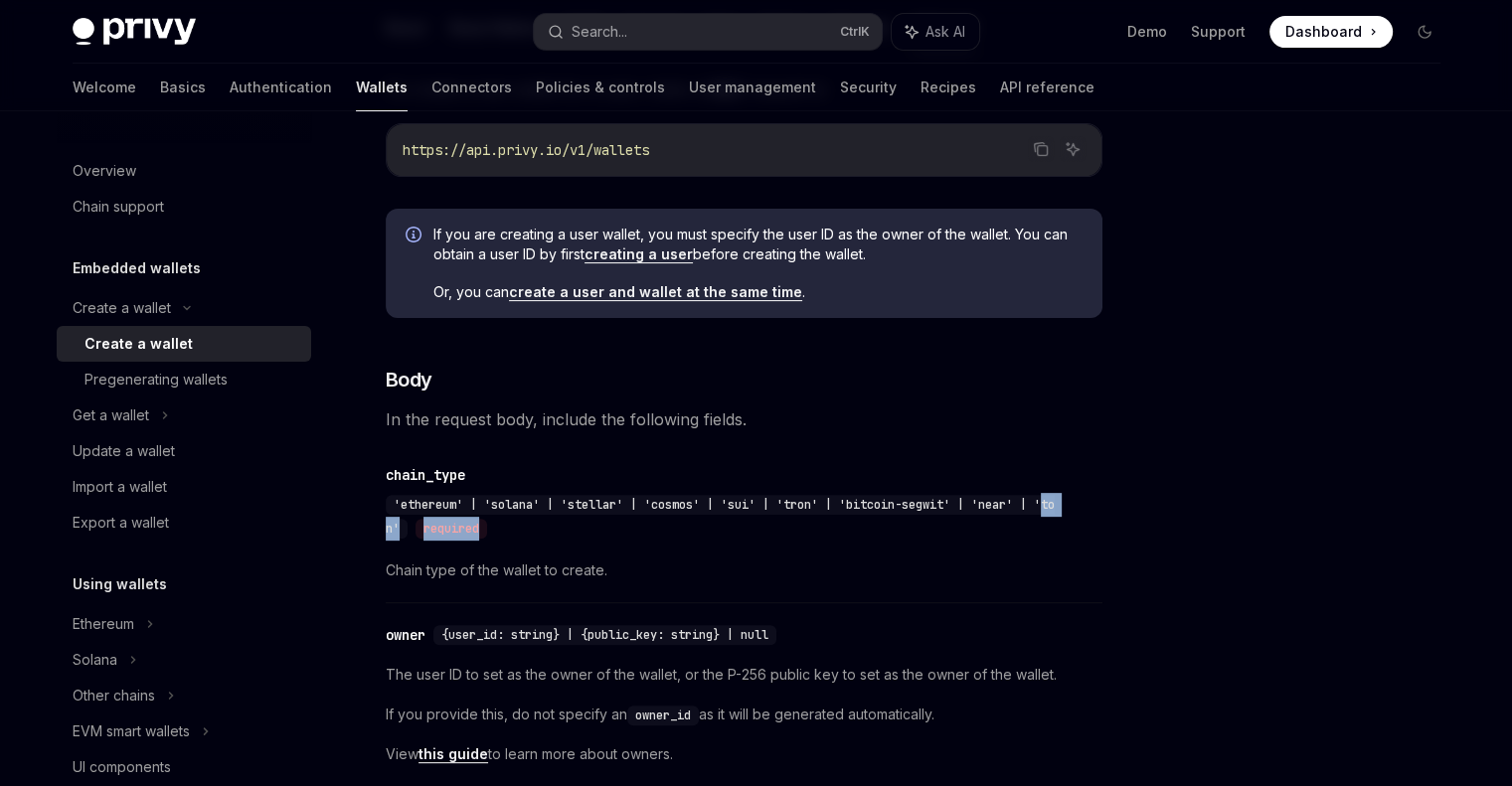 click on "'ethereum' | 'solana' | 'stellar' | 'cosmos' | 'sui' | 'tron' | 'bitcoin-segwit' | 'near' | 'ton'" at bounding box center [720, 517] 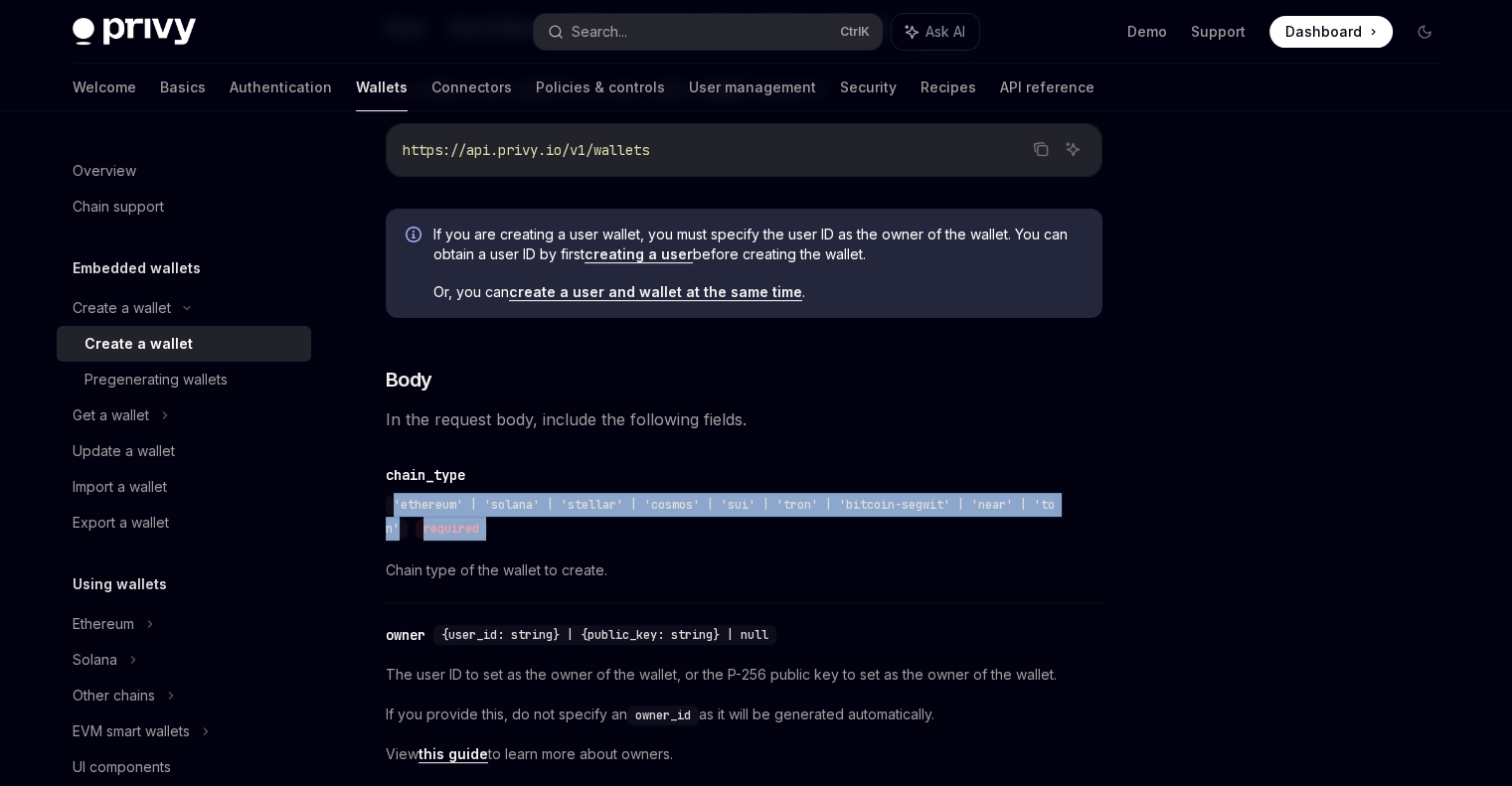 click on "'ethereum' | 'solana' | 'stellar' | 'cosmos' | 'sui' | 'tron' | 'bitcoin-segwit' | 'near' | 'ton'" at bounding box center [720, 517] 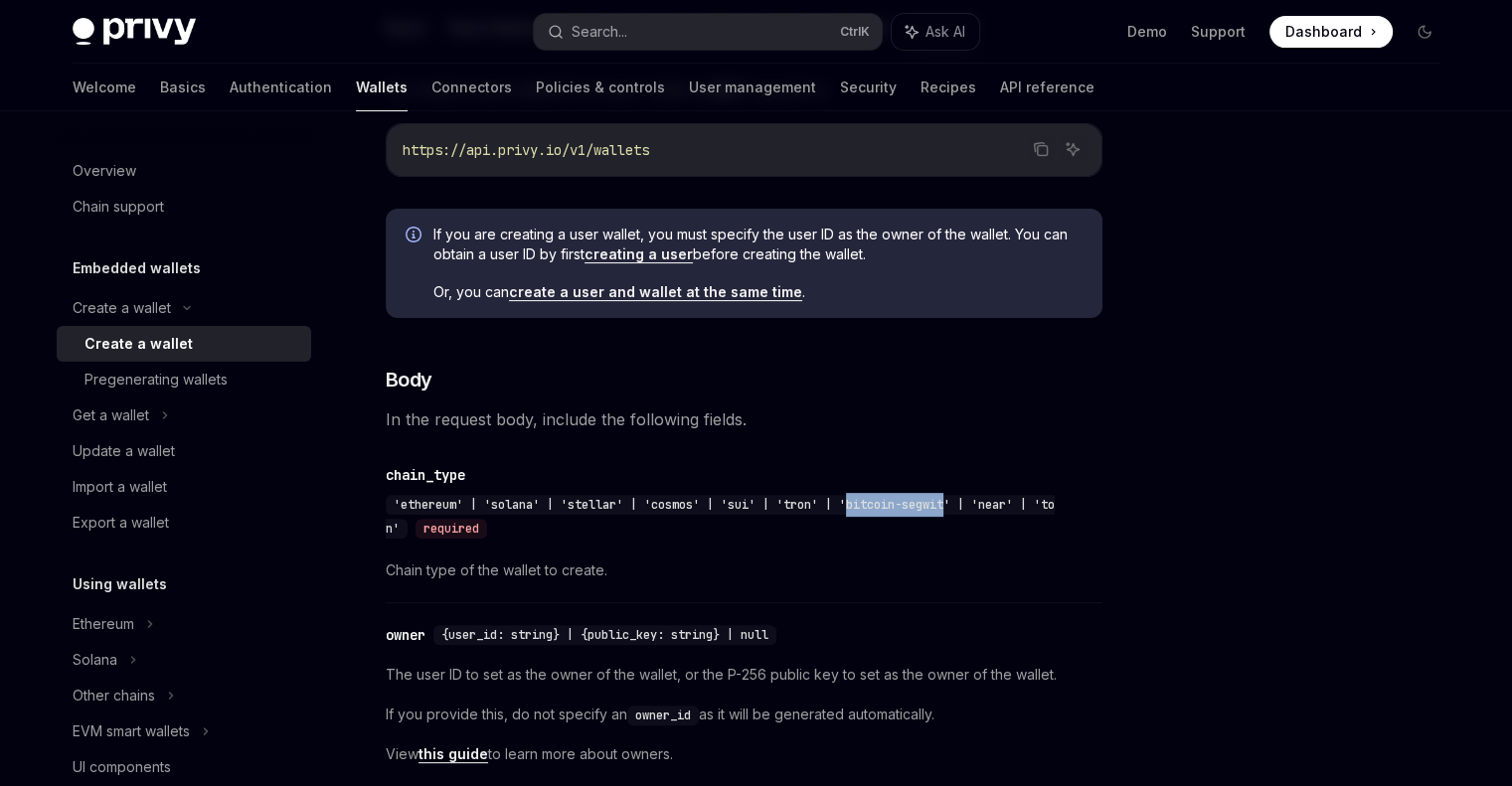 drag, startPoint x: 857, startPoint y: 502, endPoint x: 959, endPoint y: 506, distance: 102.078401 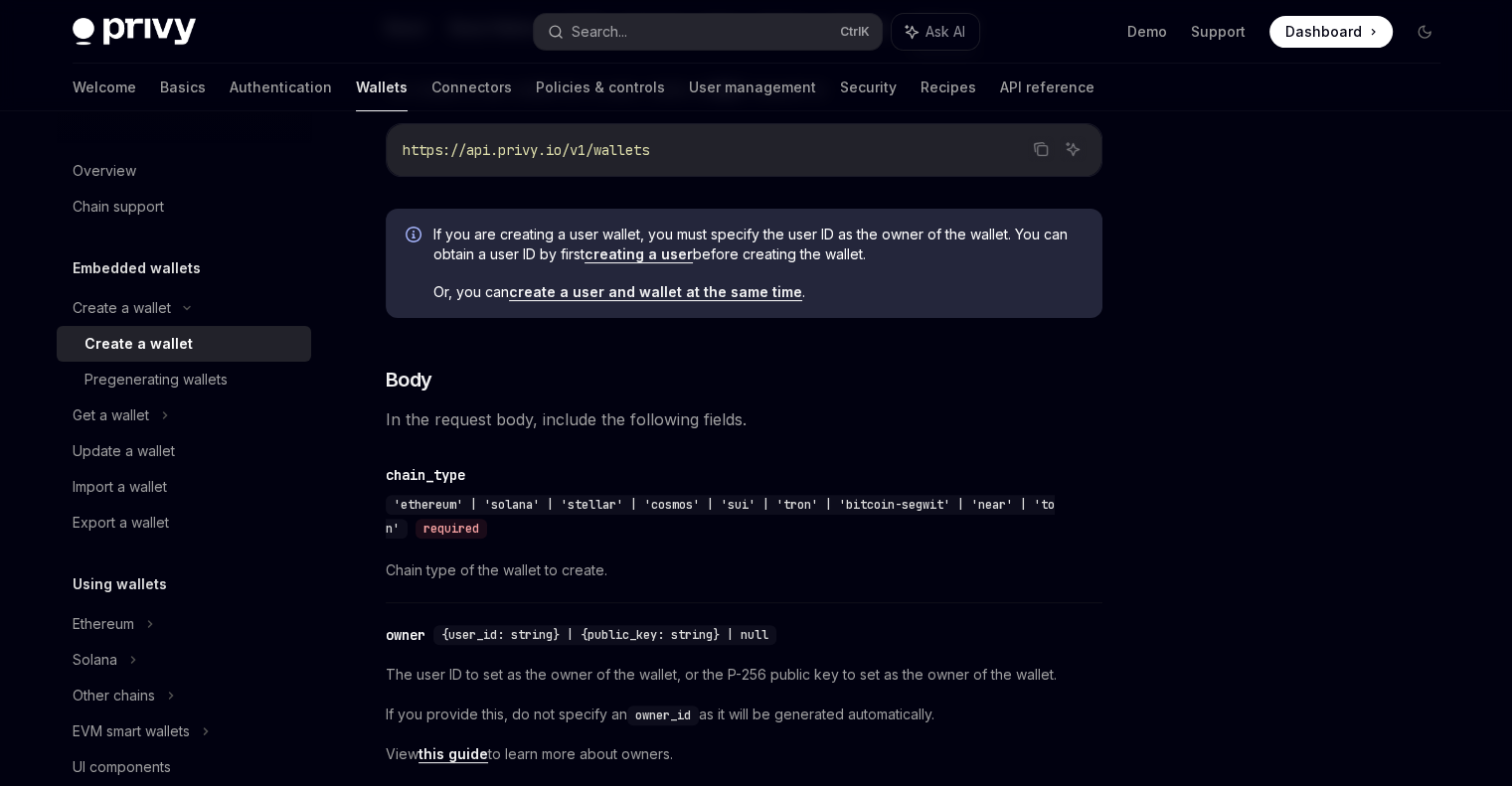 click on "'ethereum' | 'solana' | 'stellar' | 'cosmos' | 'sui' | 'tron' | 'bitcoin-segwit' | 'near' | 'ton' required" at bounding box center [734, 517] 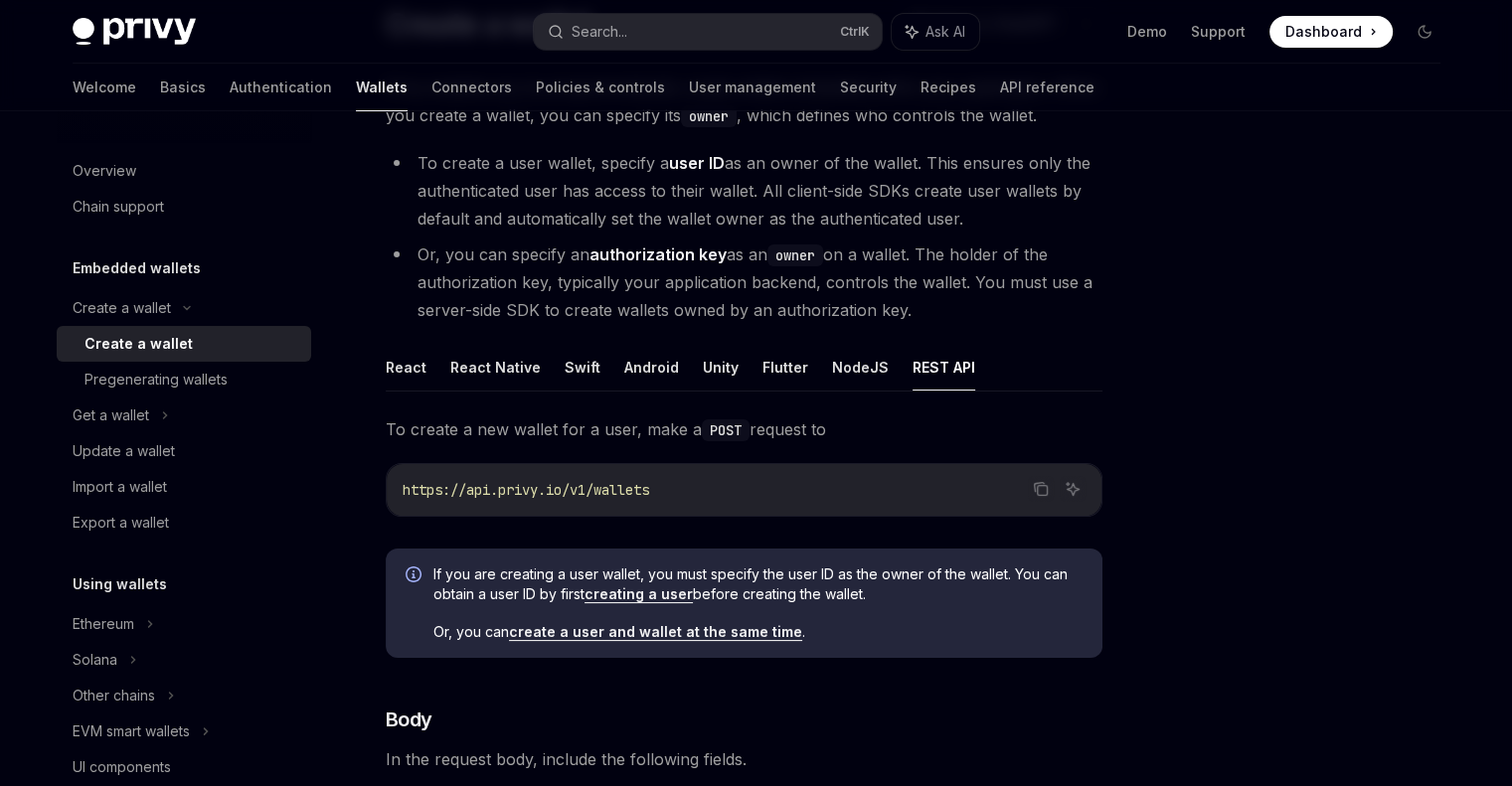 scroll, scrollTop: 175, scrollLeft: 0, axis: vertical 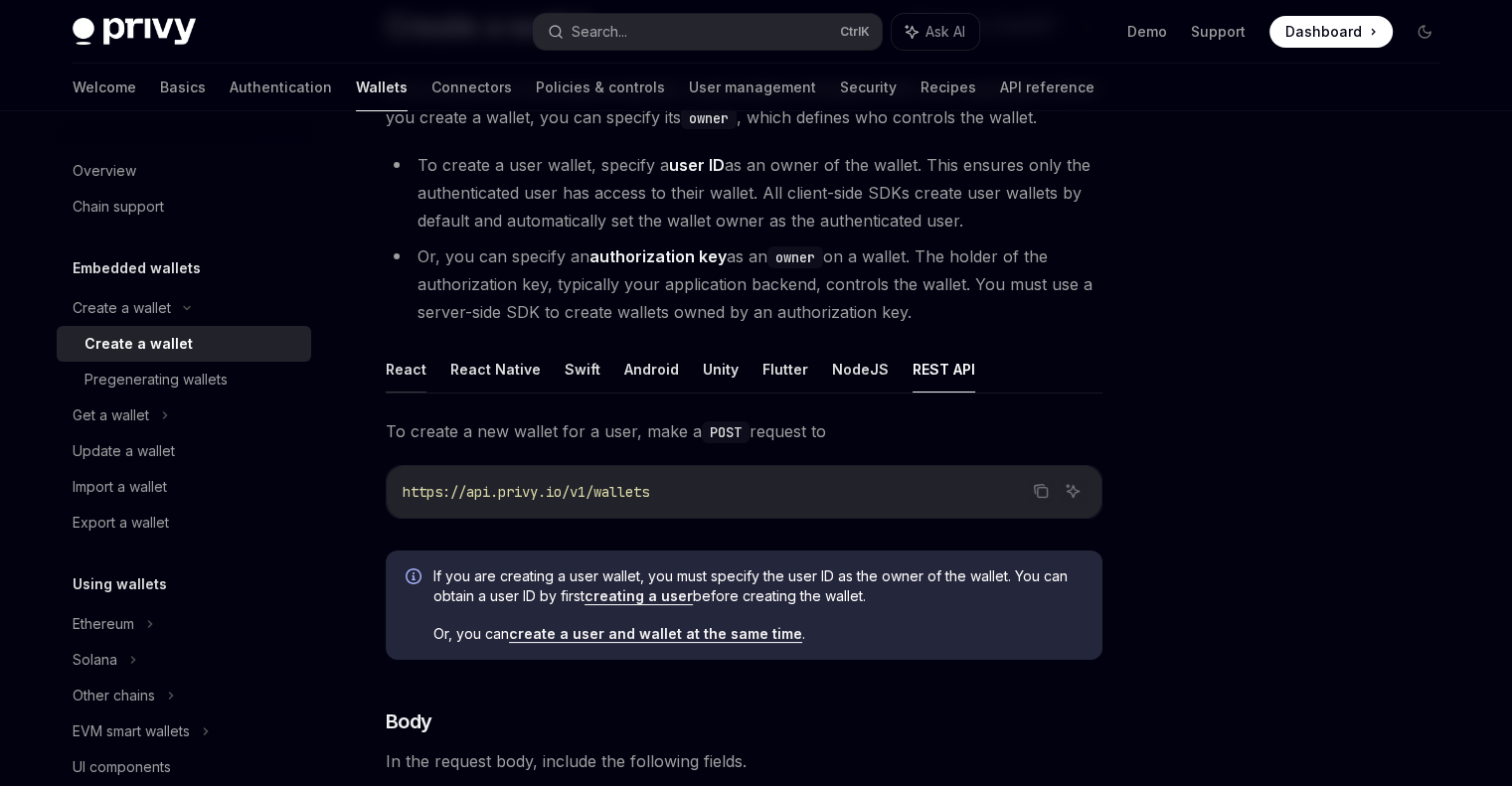 click on "React" at bounding box center (406, 369) 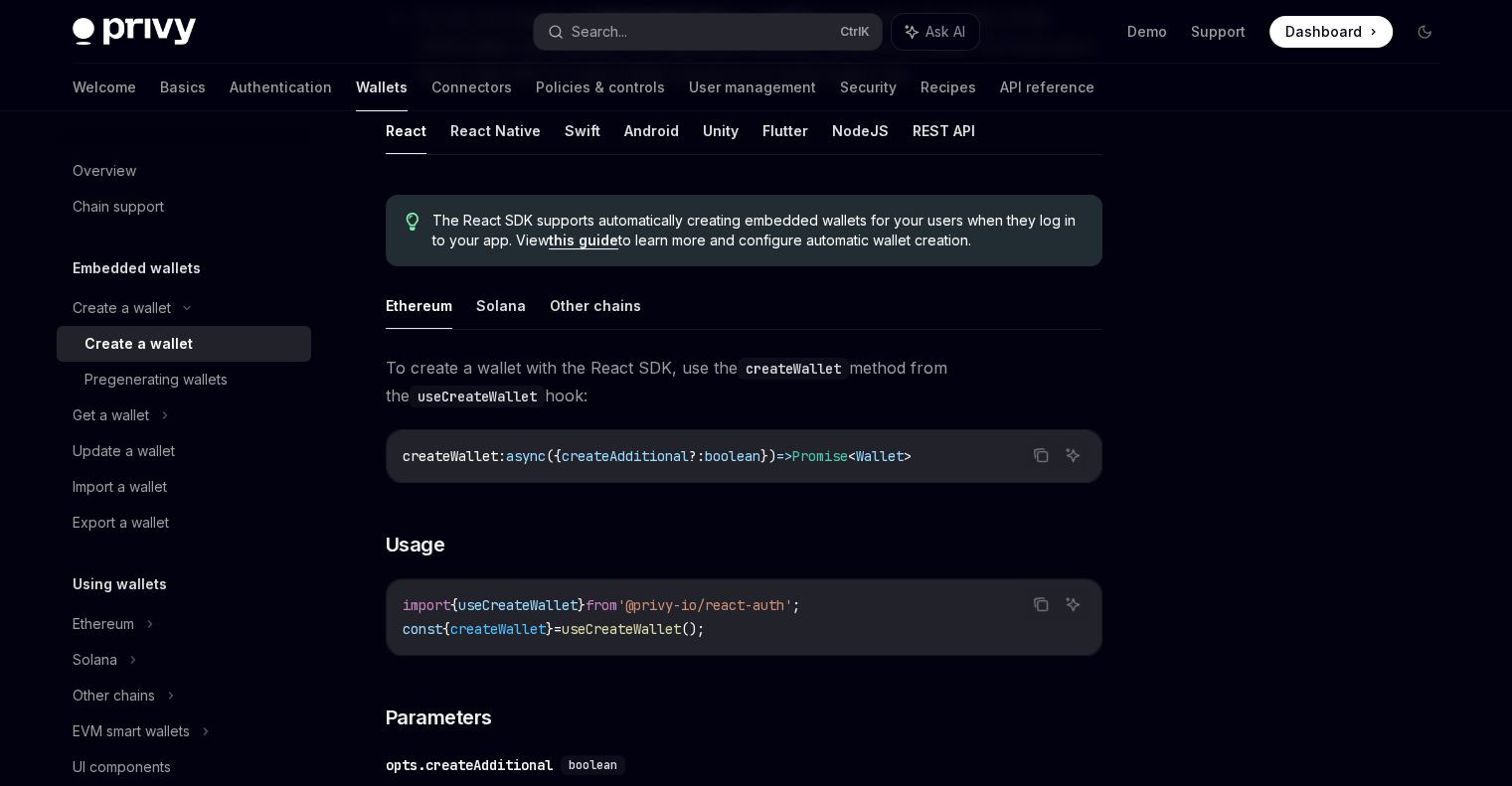 scroll, scrollTop: 513, scrollLeft: 0, axis: vertical 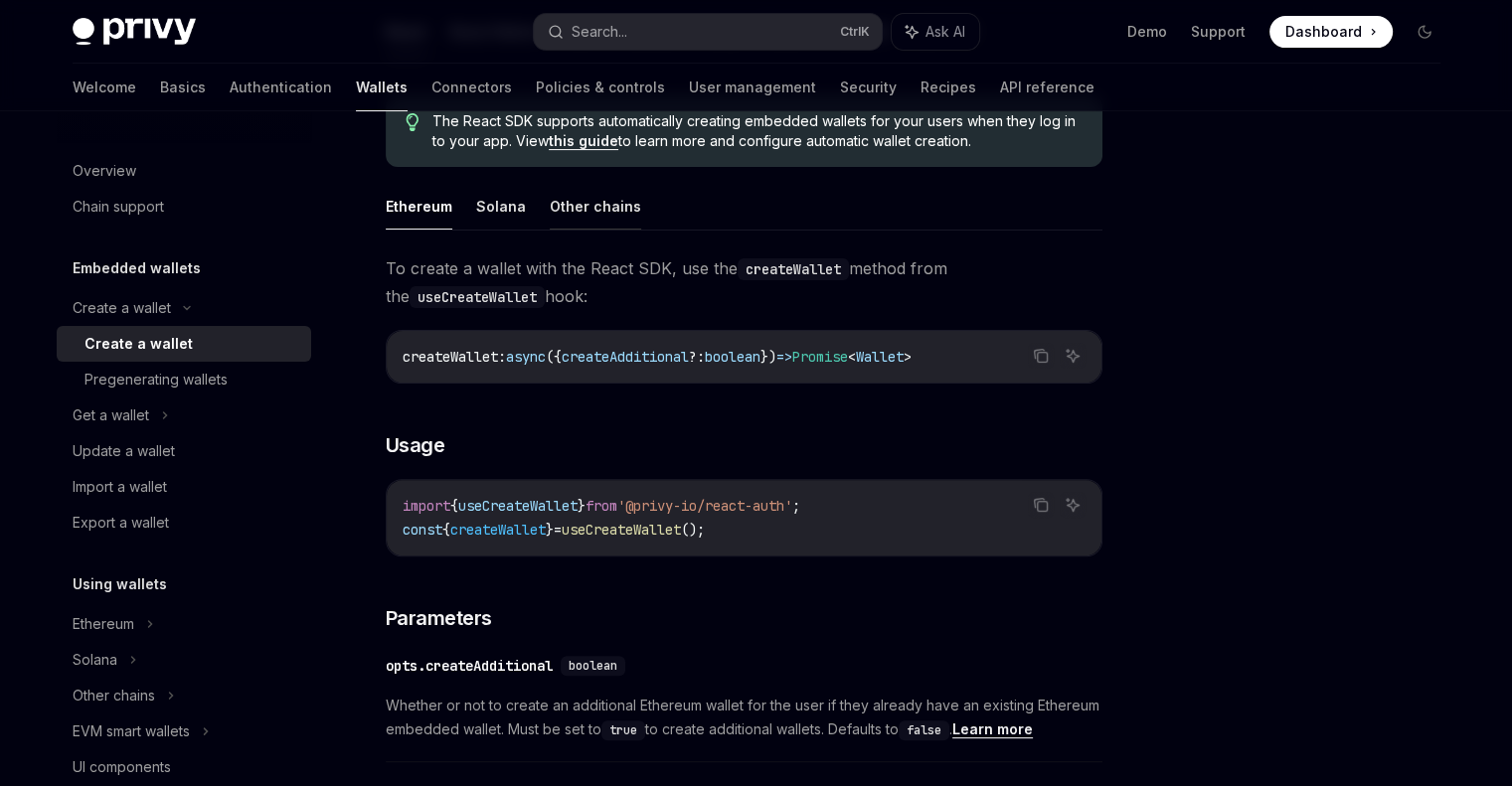 click on "Other chains" at bounding box center (595, 206) 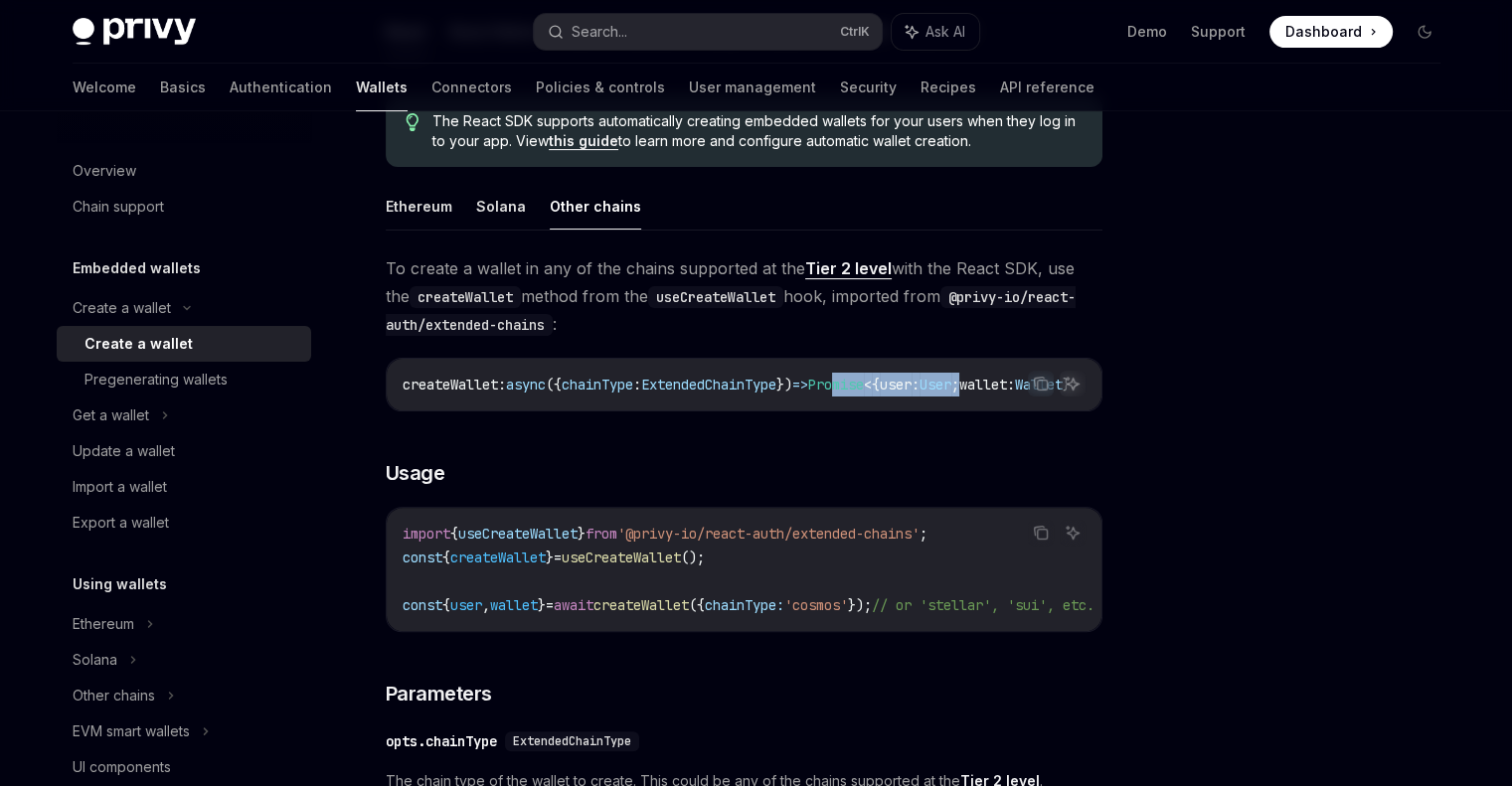 drag, startPoint x: 887, startPoint y: 406, endPoint x: 1038, endPoint y: 402, distance: 151.05297 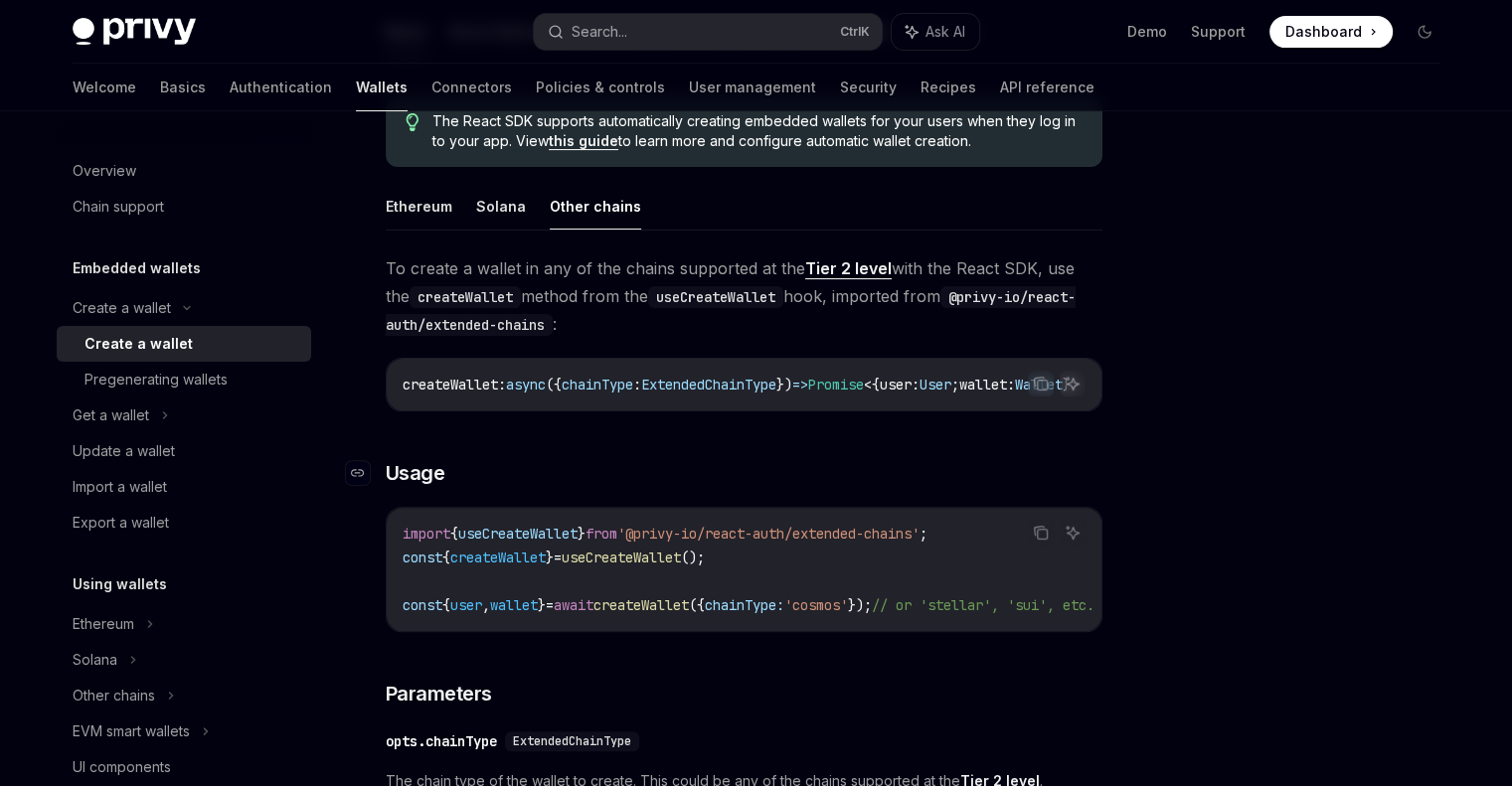 click on "​ Usage" at bounding box center [744, 473] 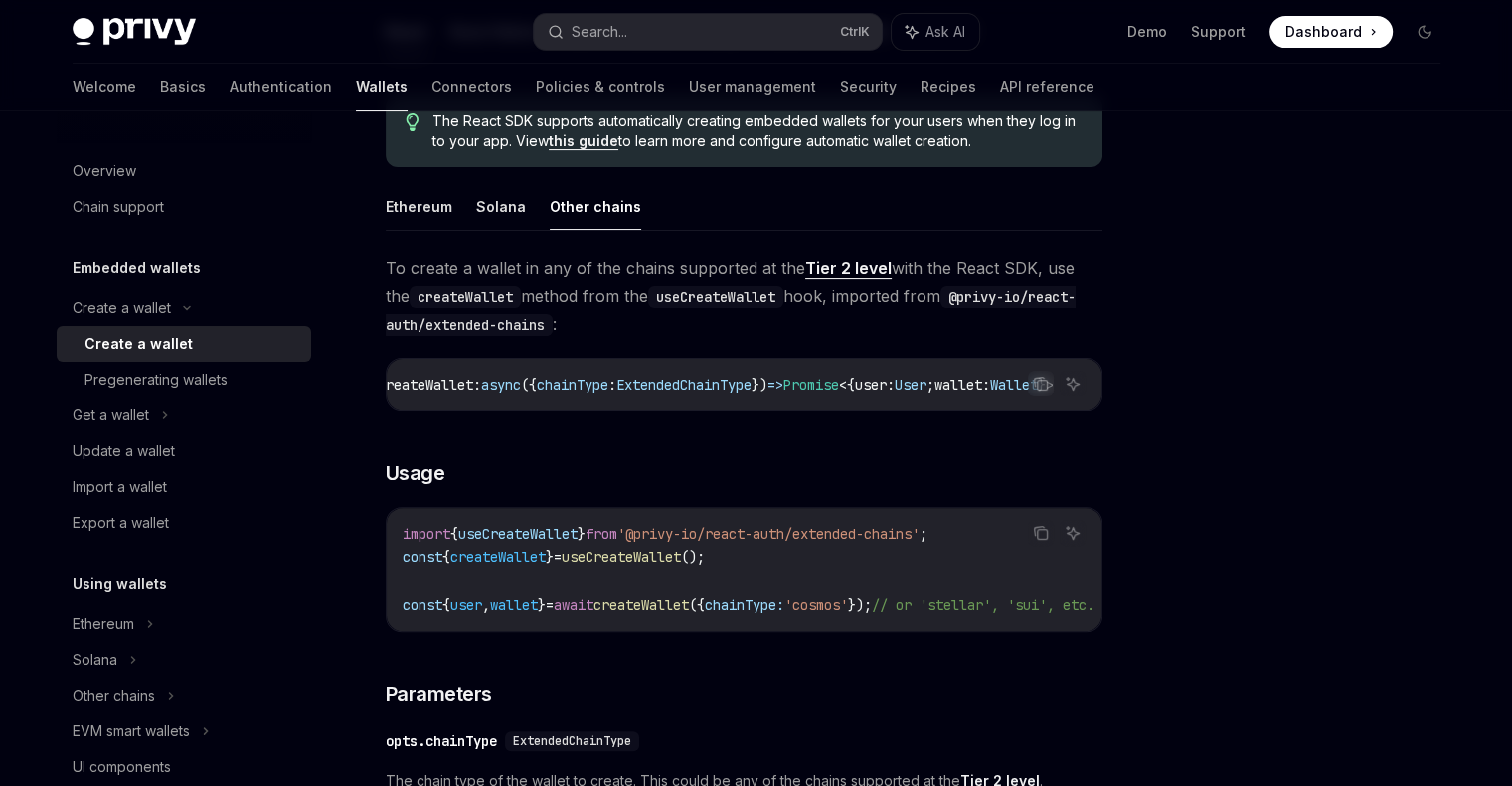 scroll, scrollTop: 0, scrollLeft: 0, axis: both 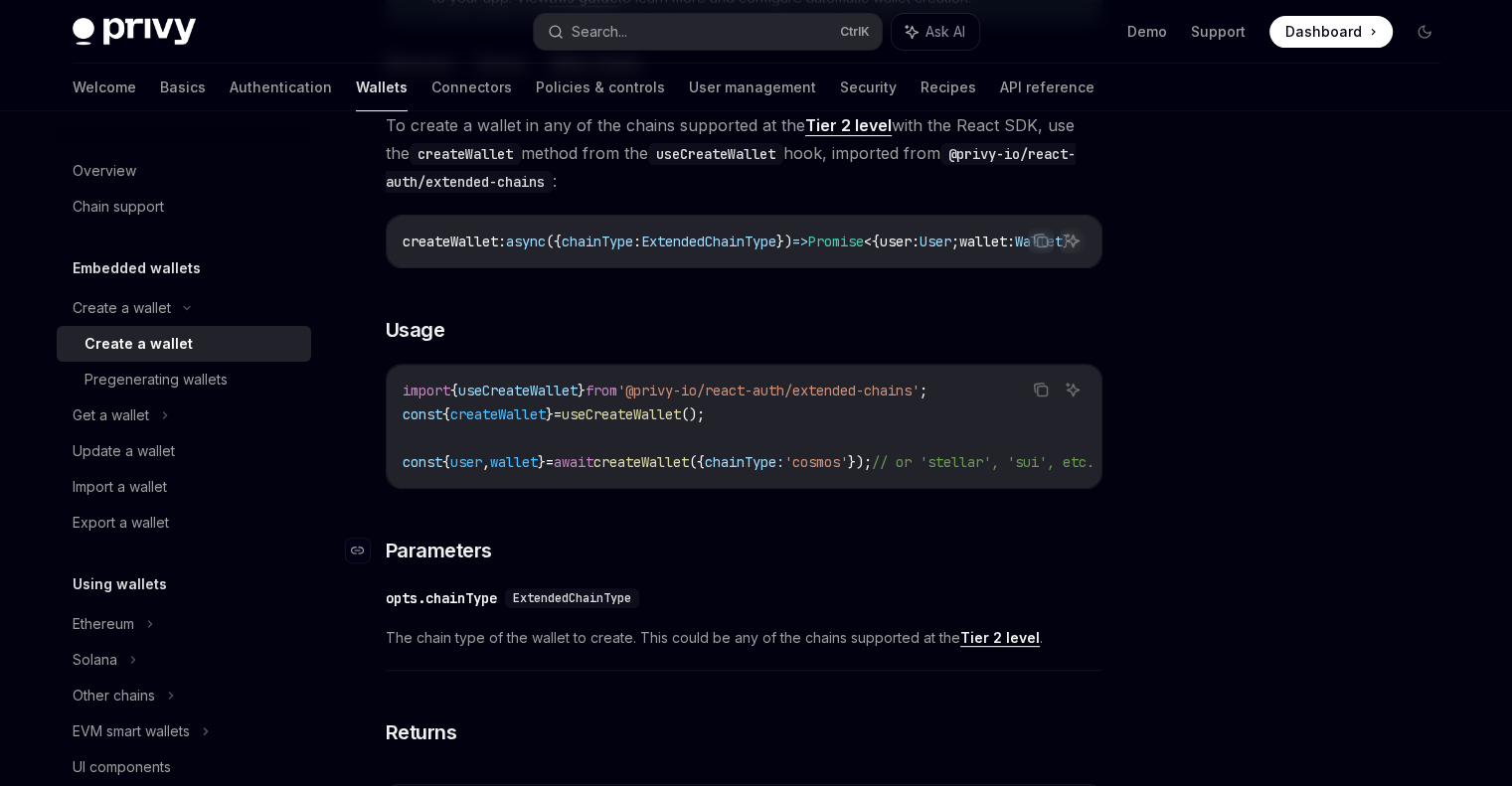 click on "​ Parameters" at bounding box center [744, 550] 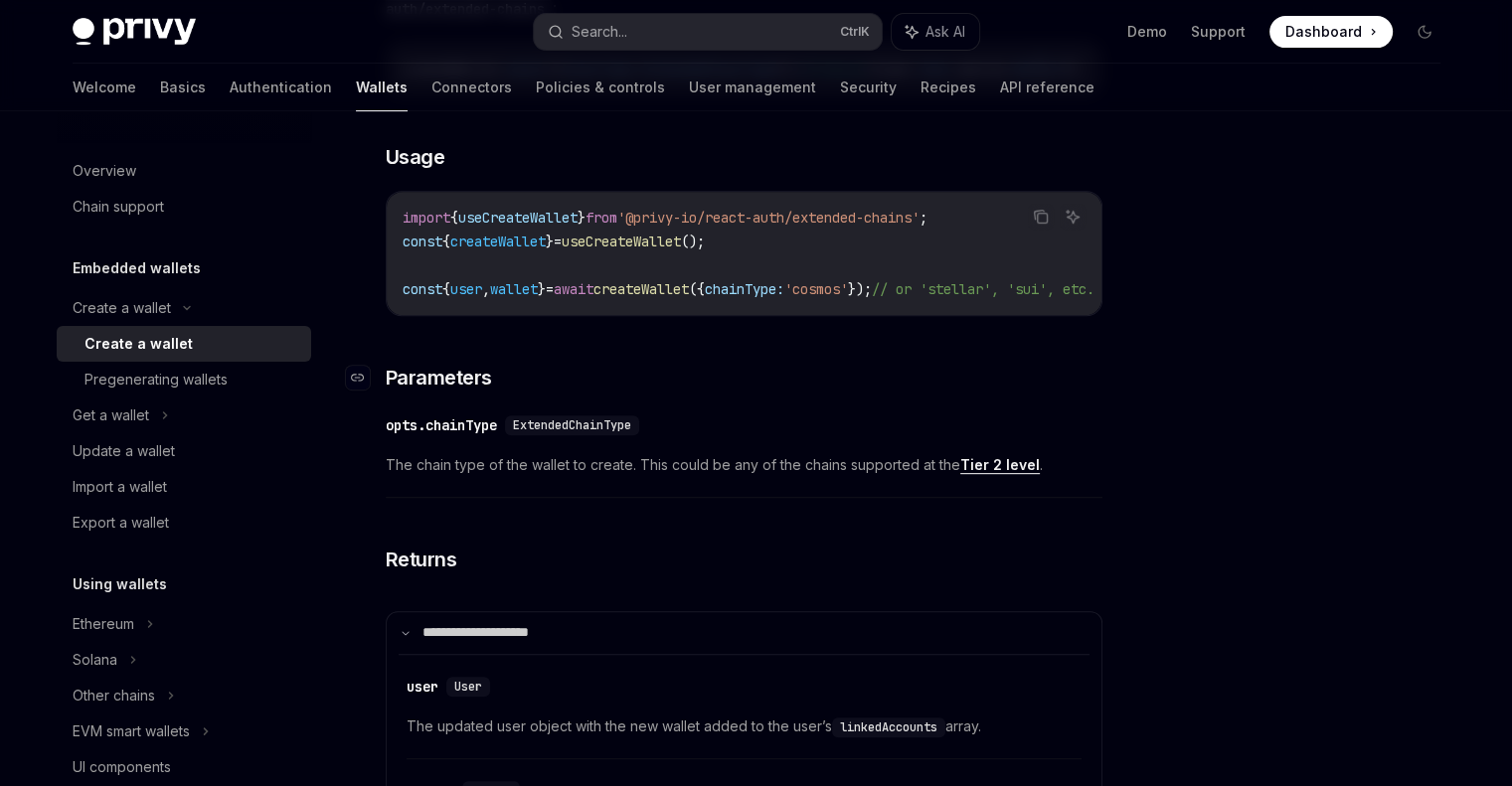 scroll, scrollTop: 801, scrollLeft: 0, axis: vertical 